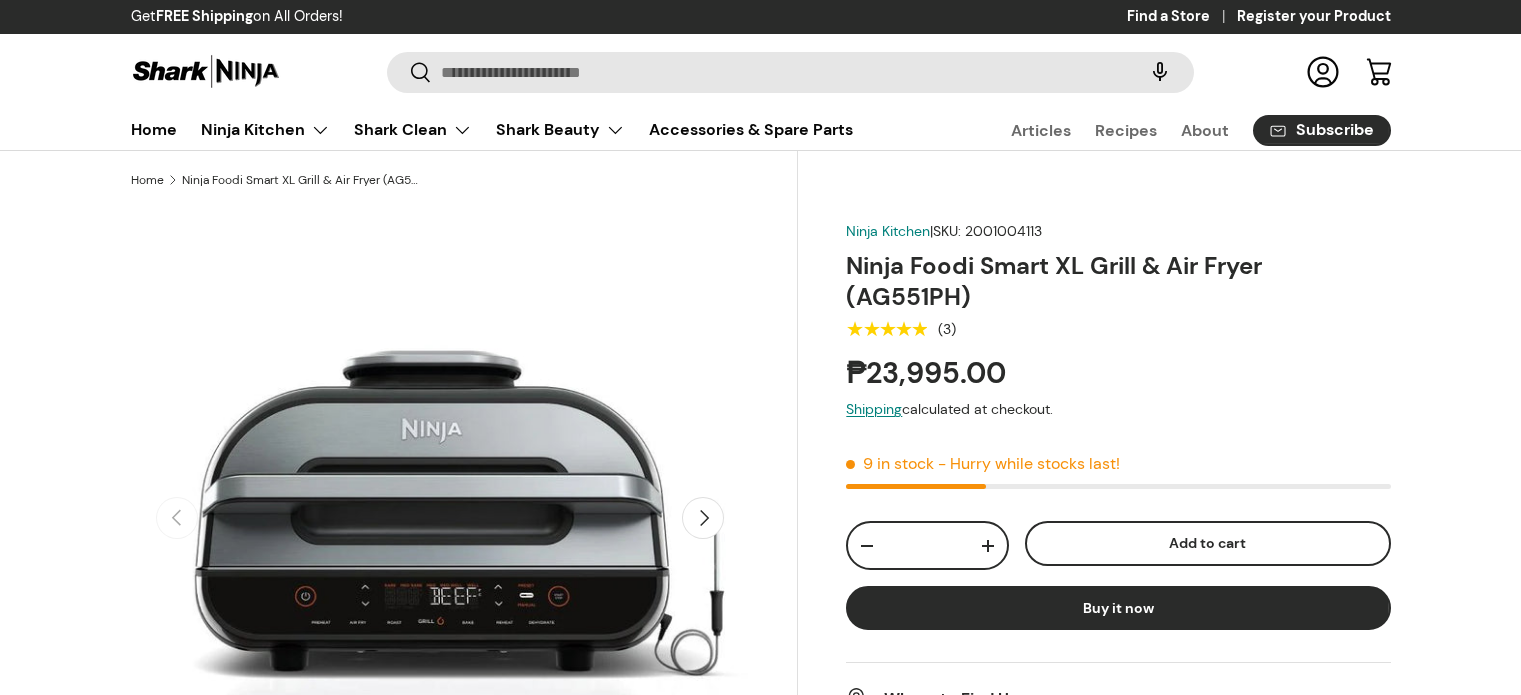 scroll, scrollTop: 100, scrollLeft: 0, axis: vertical 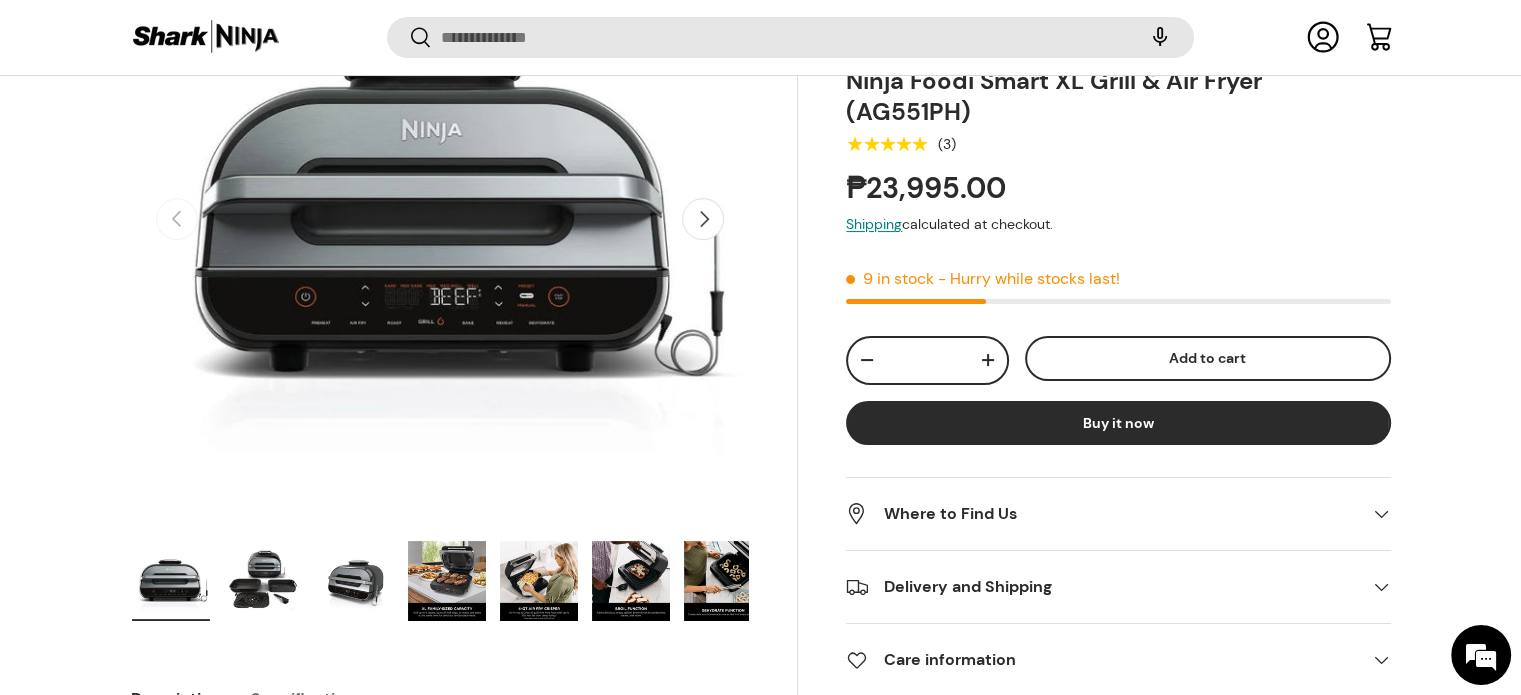 click at bounding box center (355, 581) 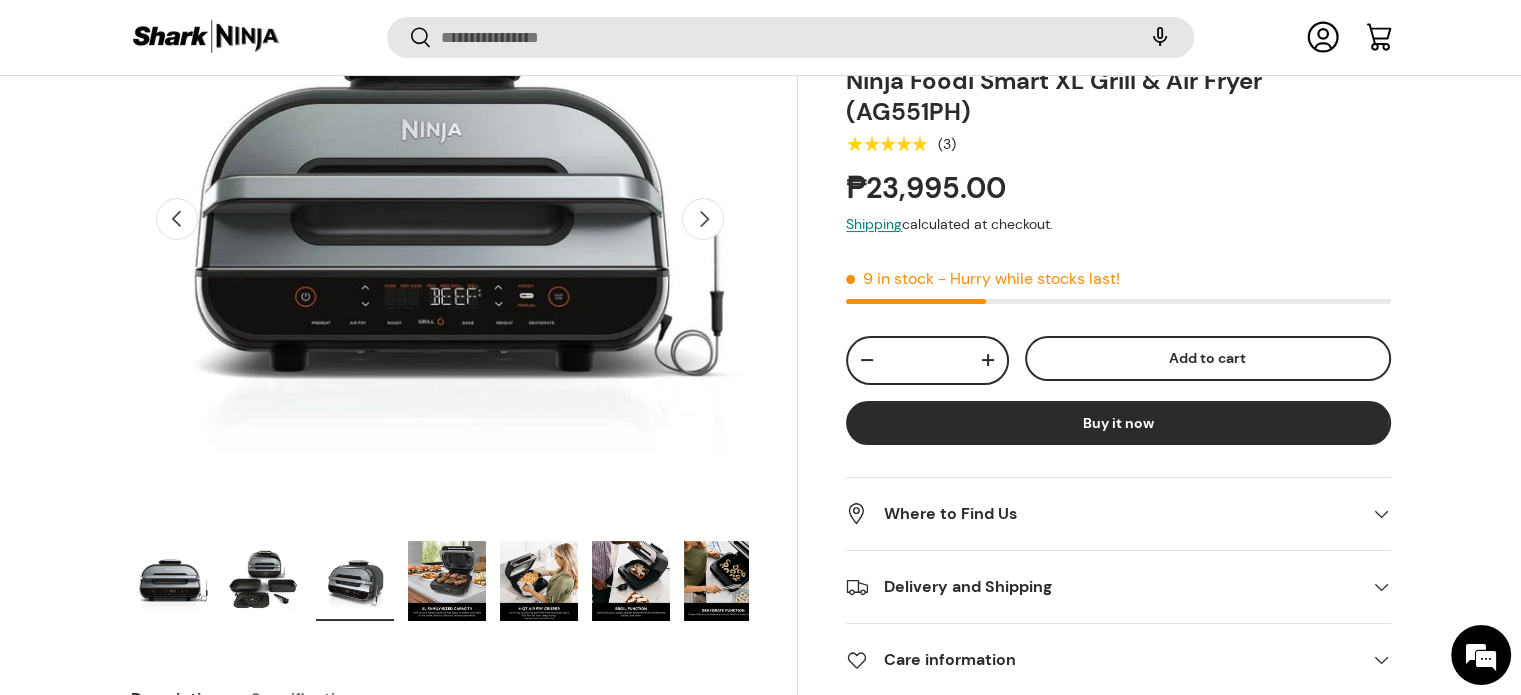 scroll, scrollTop: 0, scrollLeft: 1259, axis: horizontal 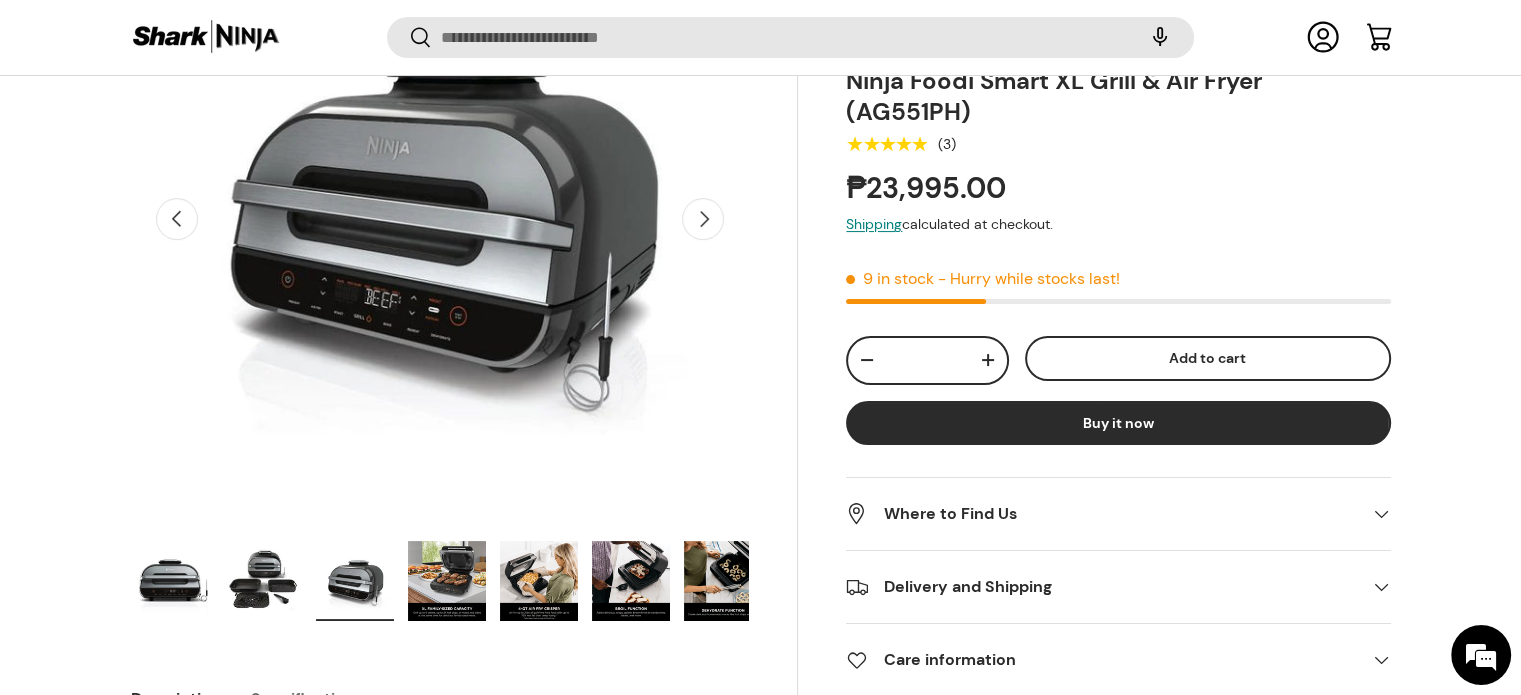 click at bounding box center (263, 581) 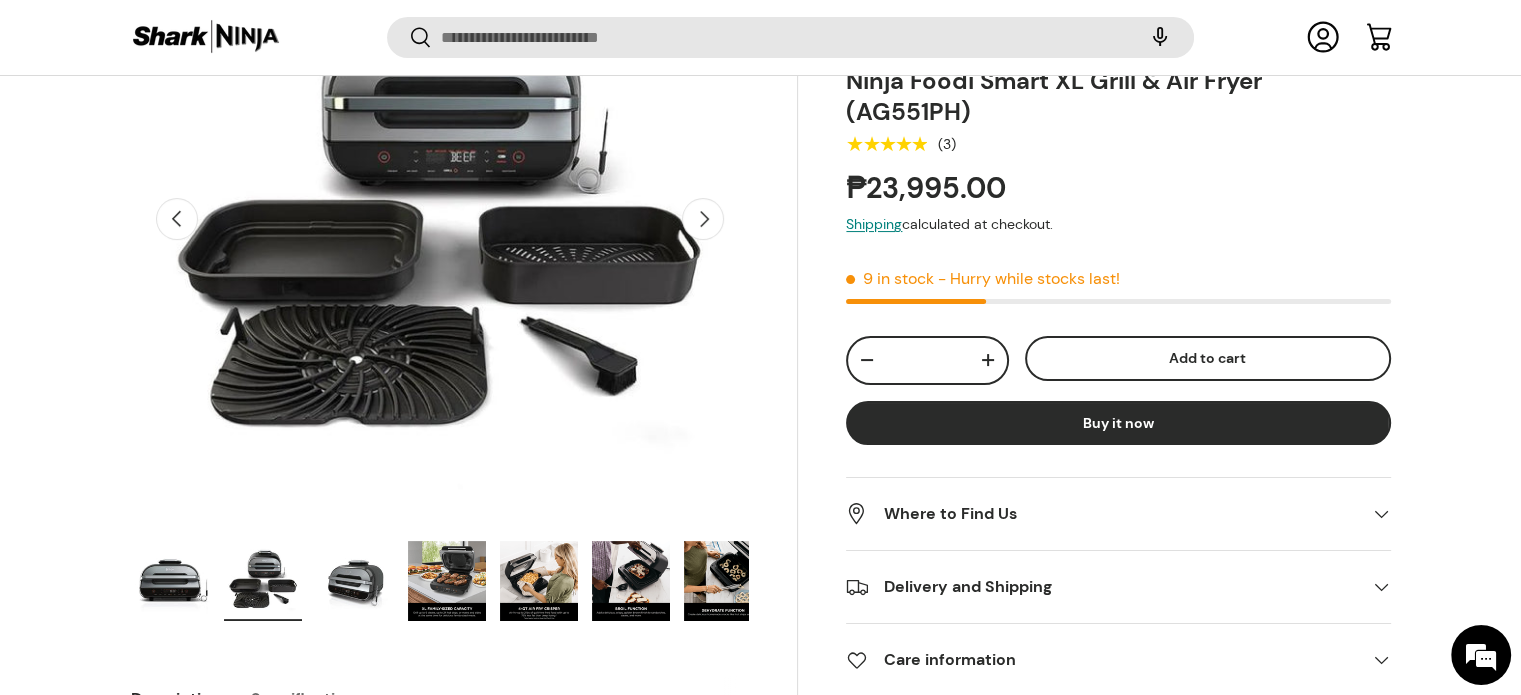click at bounding box center [171, 581] 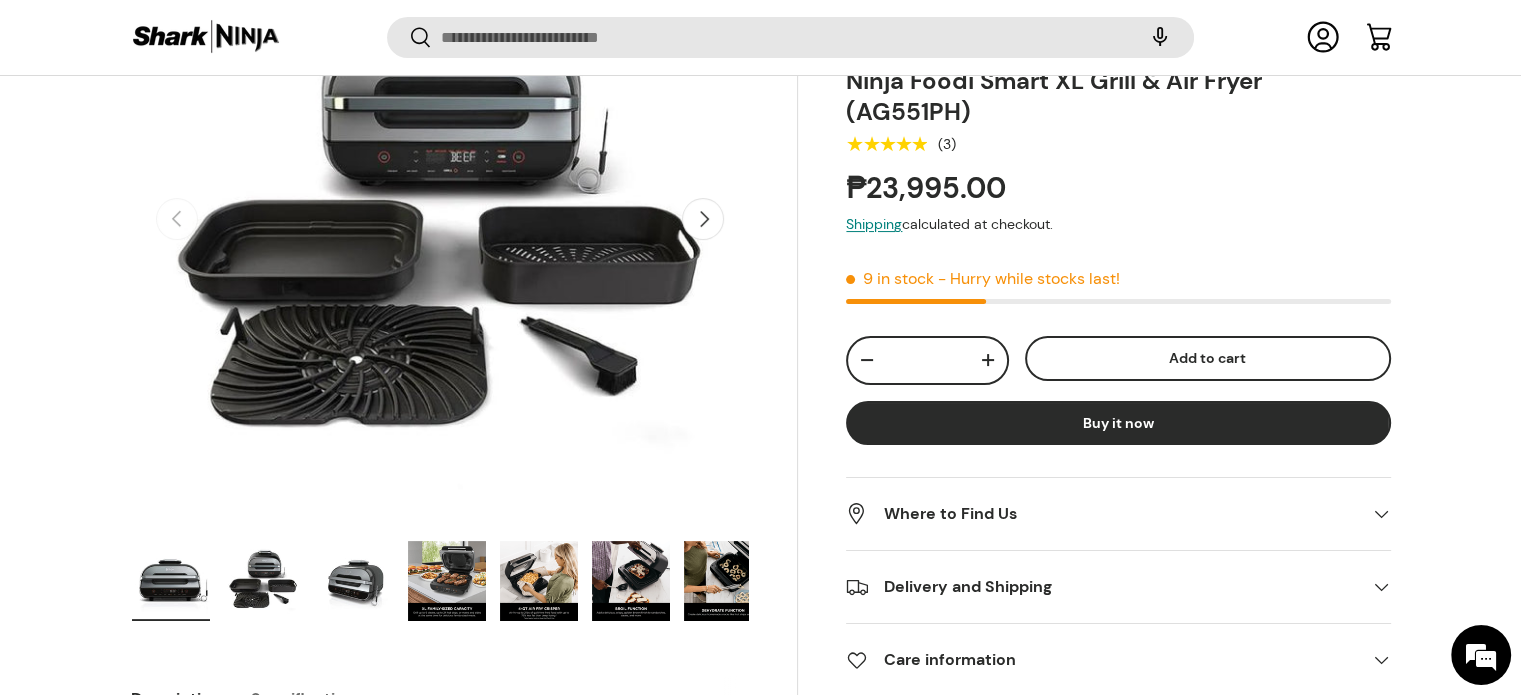 scroll, scrollTop: 0, scrollLeft: 0, axis: both 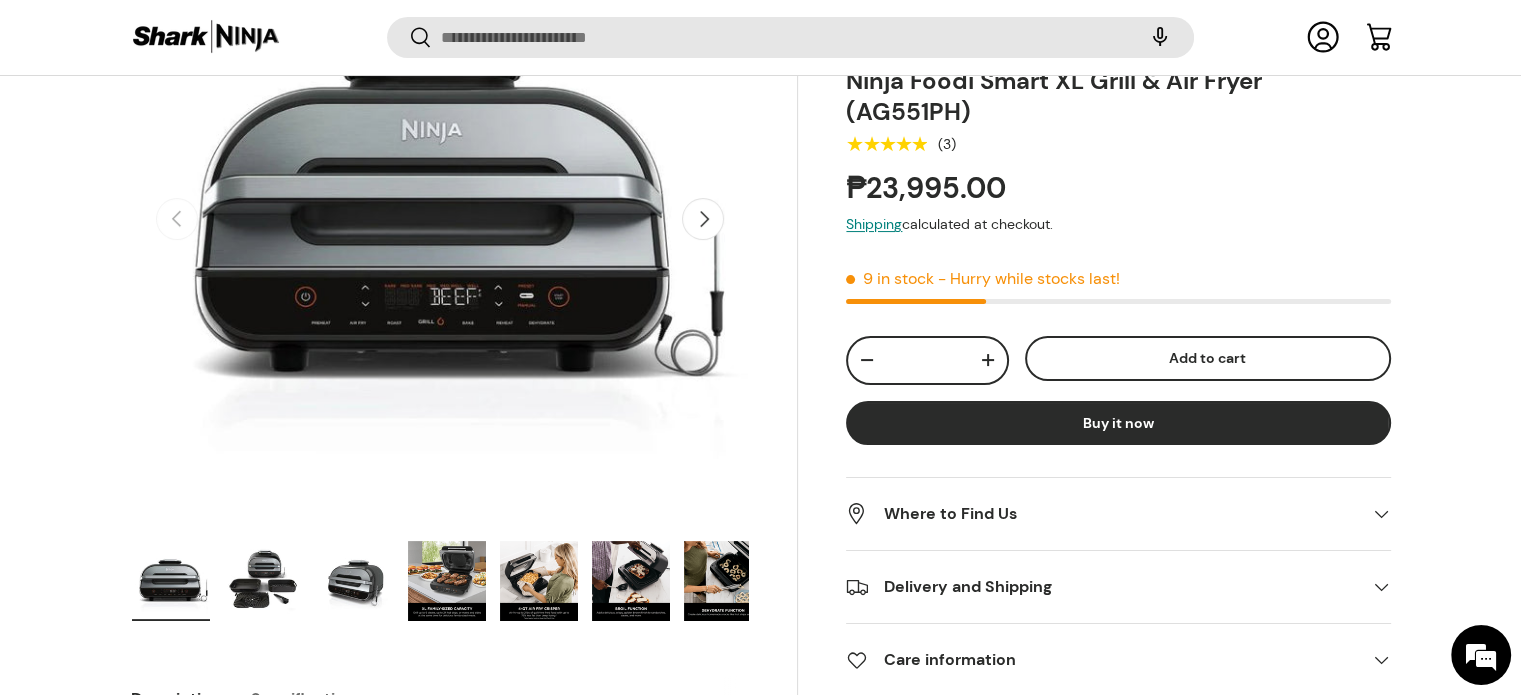 click at bounding box center (447, 581) 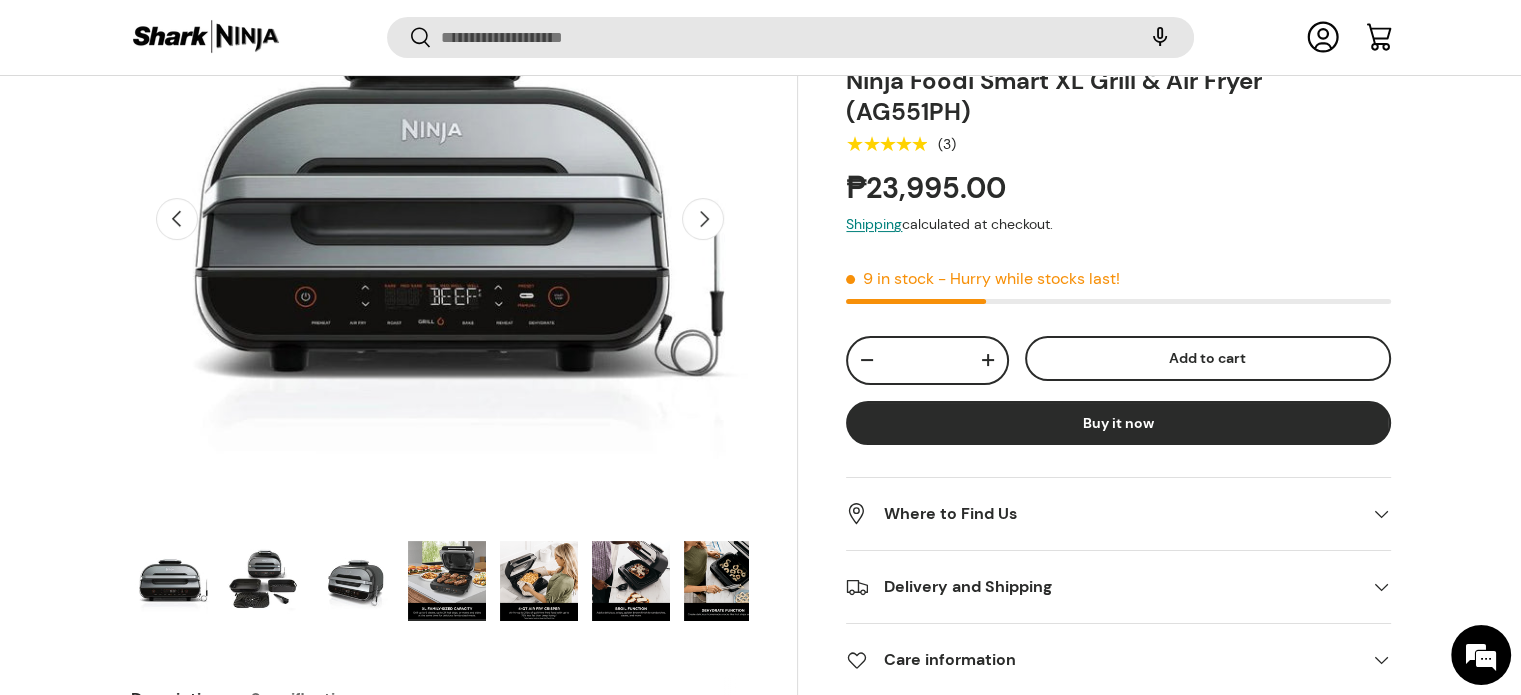 scroll, scrollTop: 0, scrollLeft: 1888, axis: horizontal 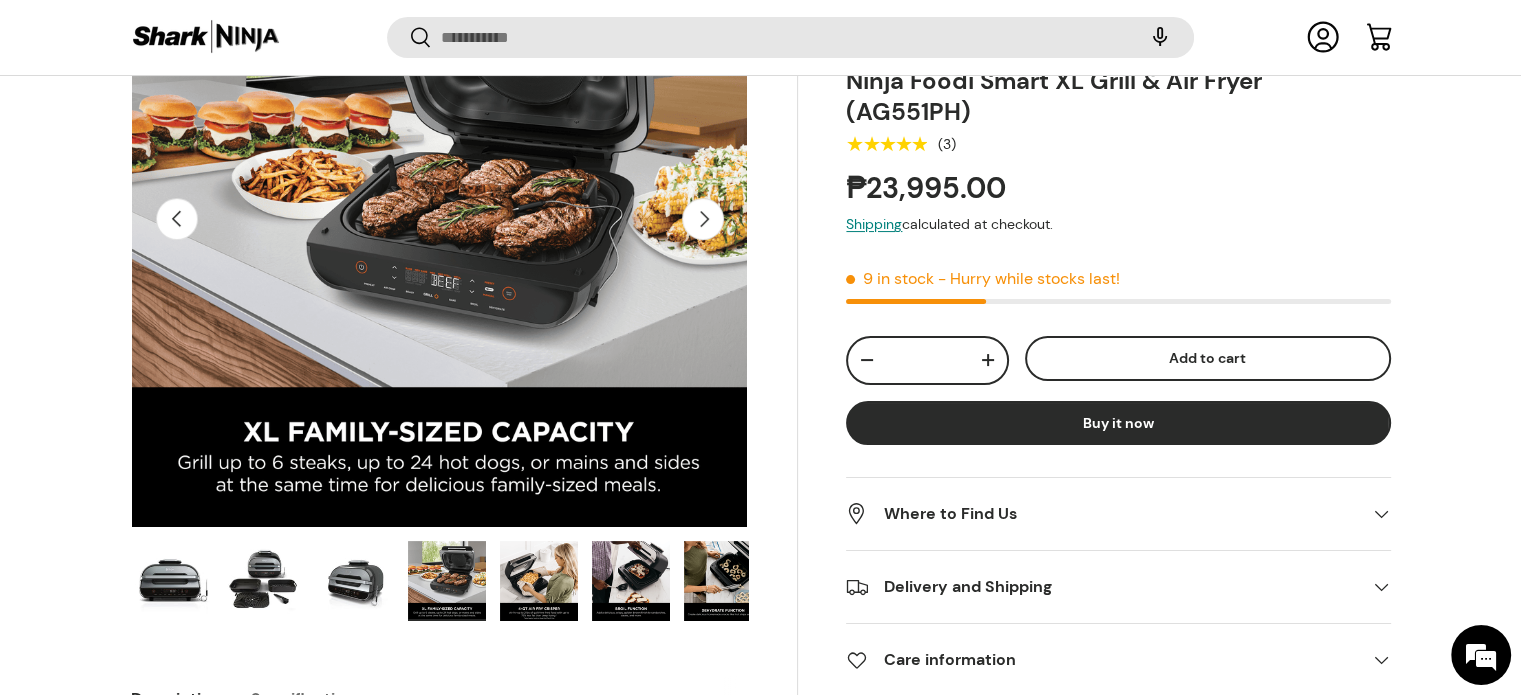 click on "Load image 1 in gallery view
Load image 2 in gallery view
Load image 3 in gallery view
Load image 4 in gallery view
Load image 5 in gallery view
Load image 6 in gallery view
Load image 7 in gallery view
Load image 8 in gallery view
Load image 9 in gallery view
Load image 10 in gallery view
Load image 11 in gallery view" at bounding box center (440, 584) 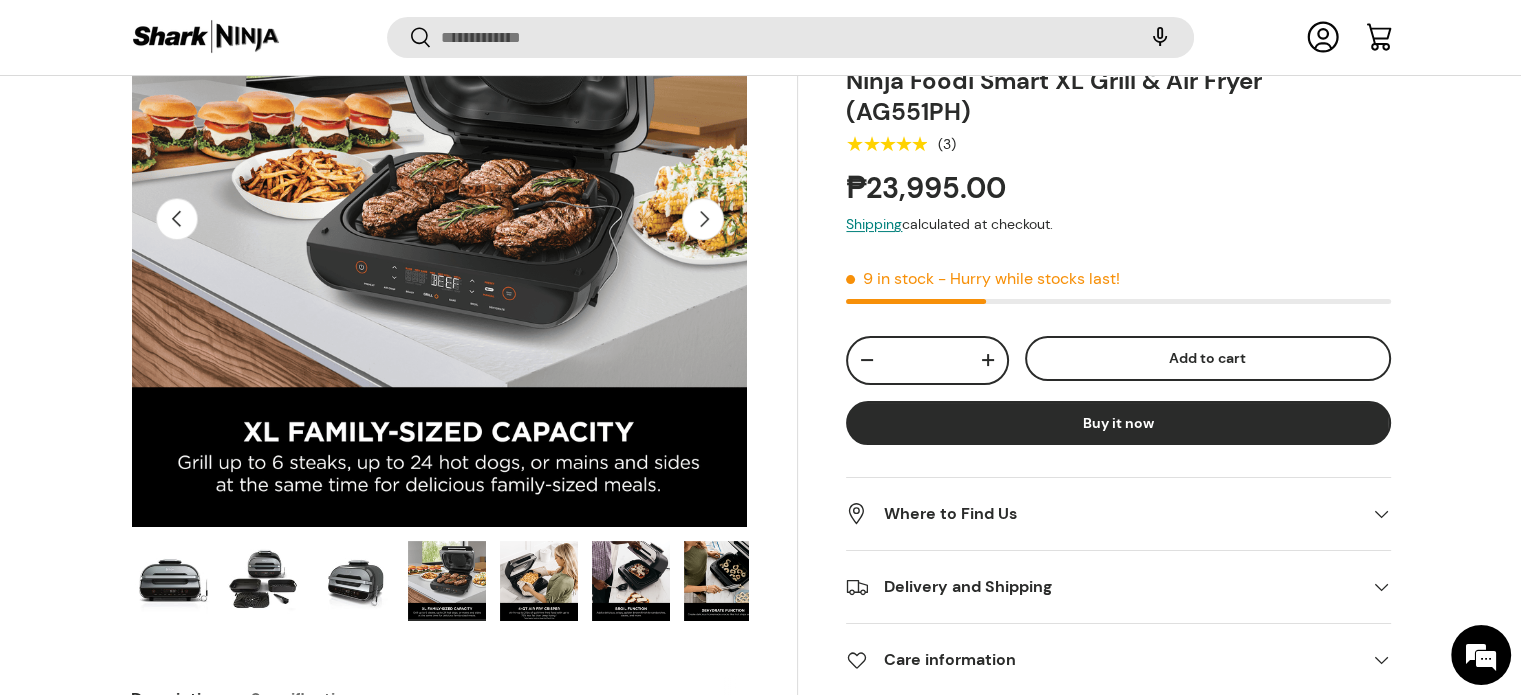click at bounding box center (539, 581) 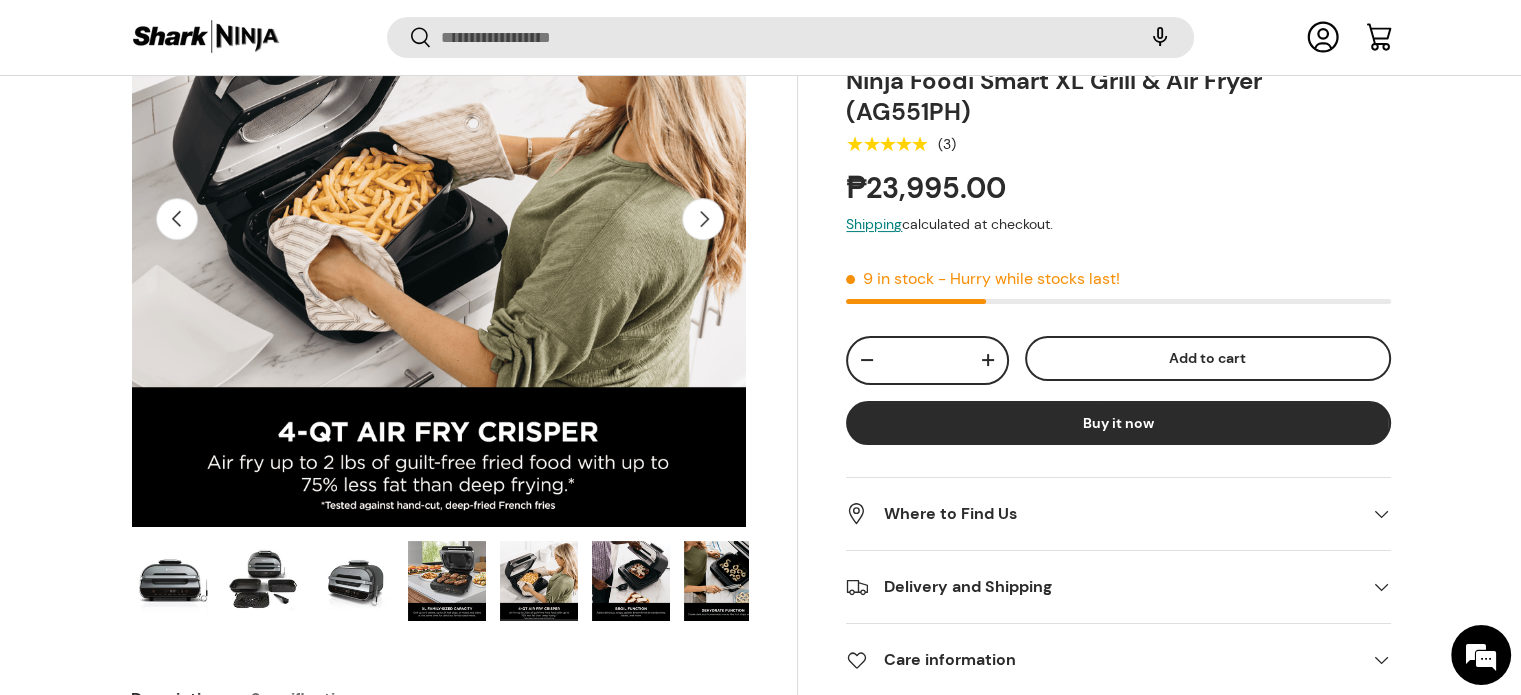 click at bounding box center (631, 581) 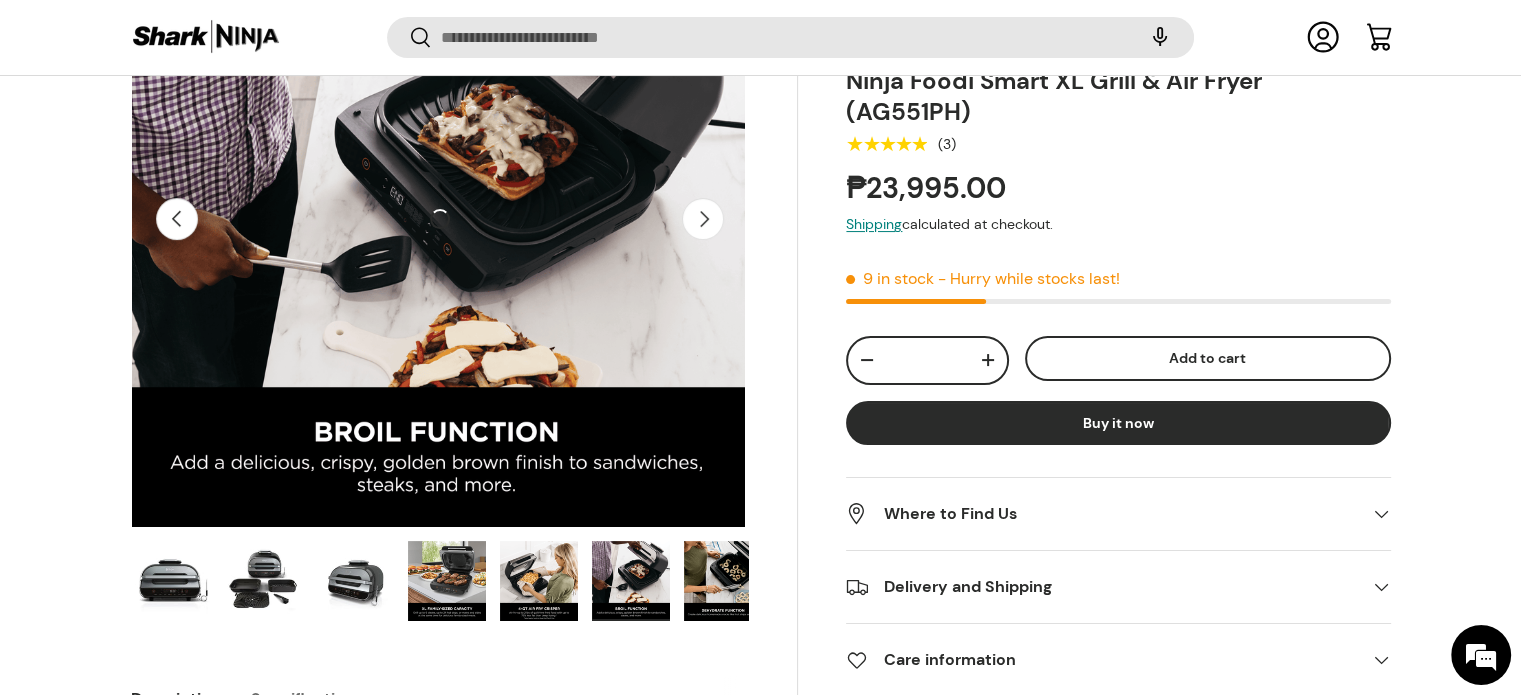 scroll, scrollTop: 0, scrollLeft: 0, axis: both 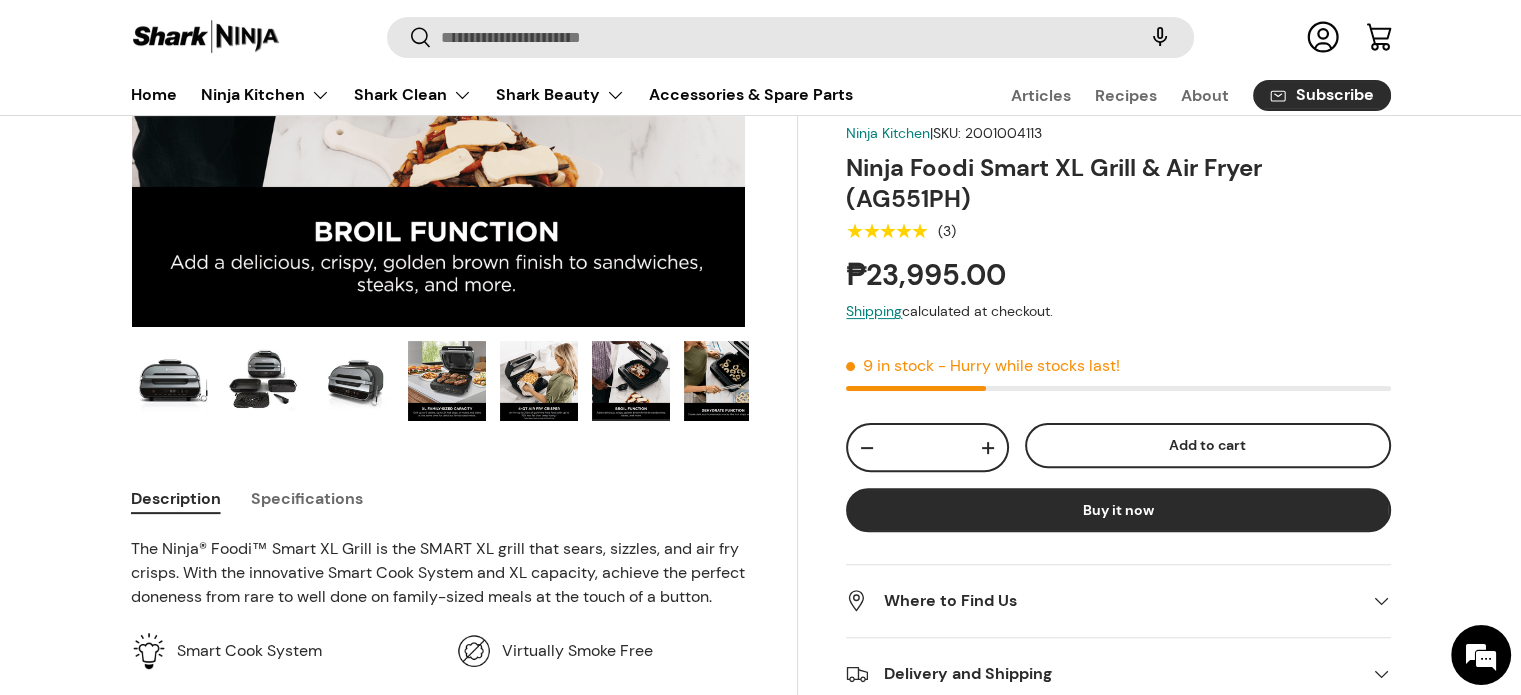 click at bounding box center (723, 381) 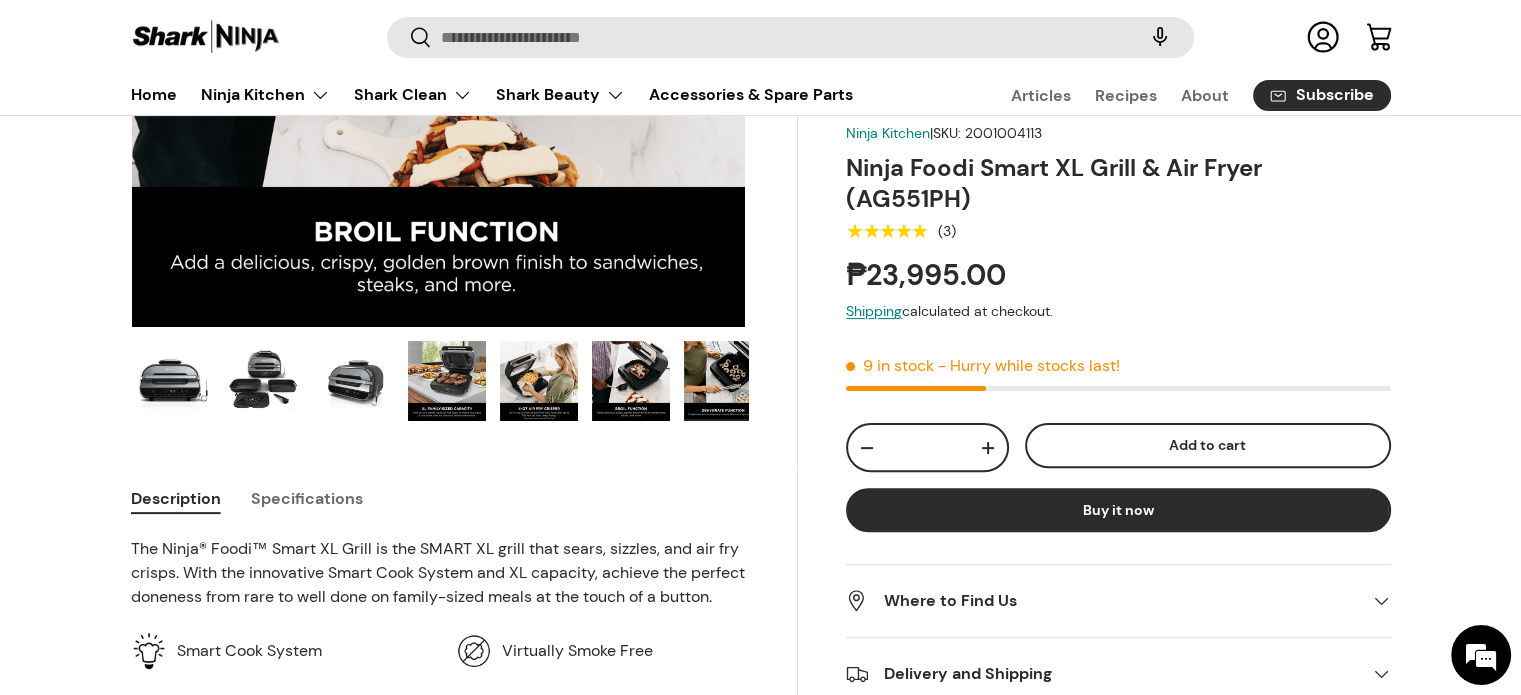 scroll, scrollTop: 0, scrollLeft: 3776, axis: horizontal 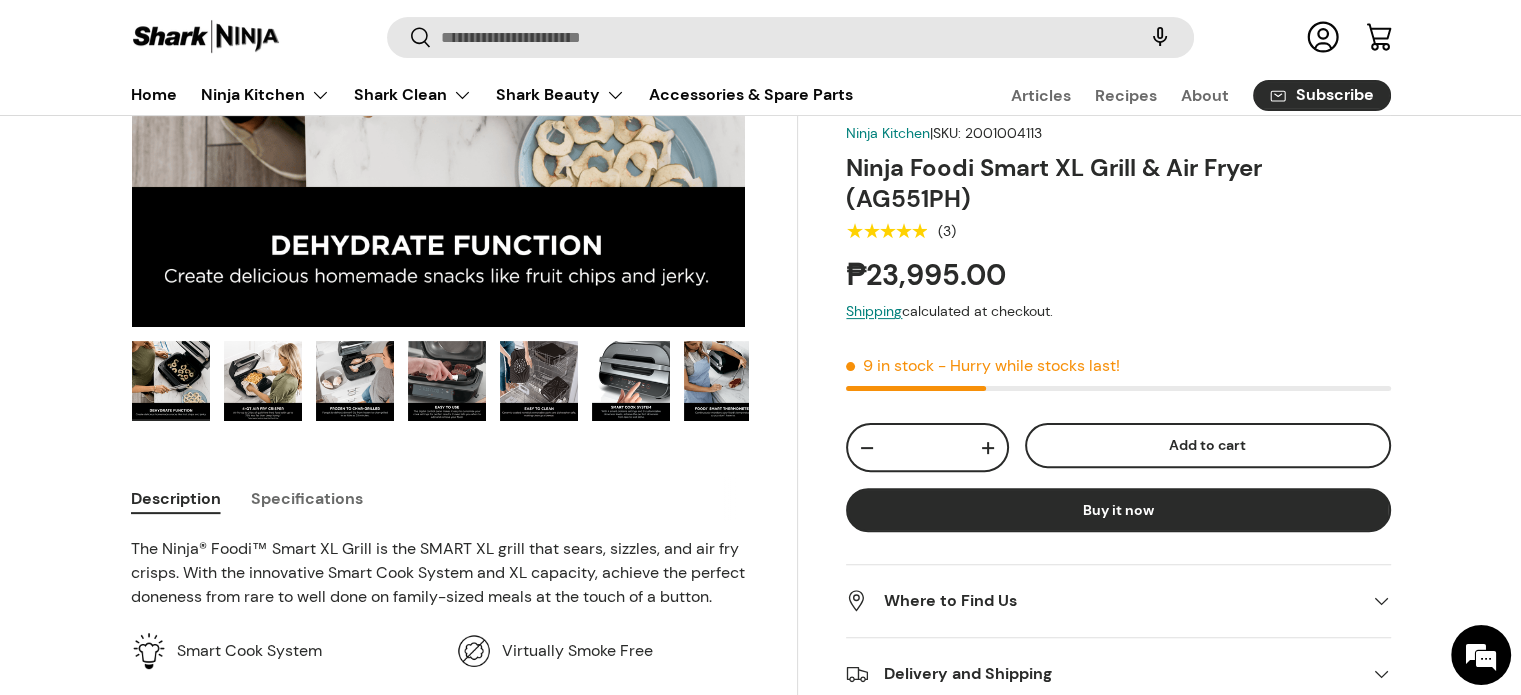 click at bounding box center [723, 381] 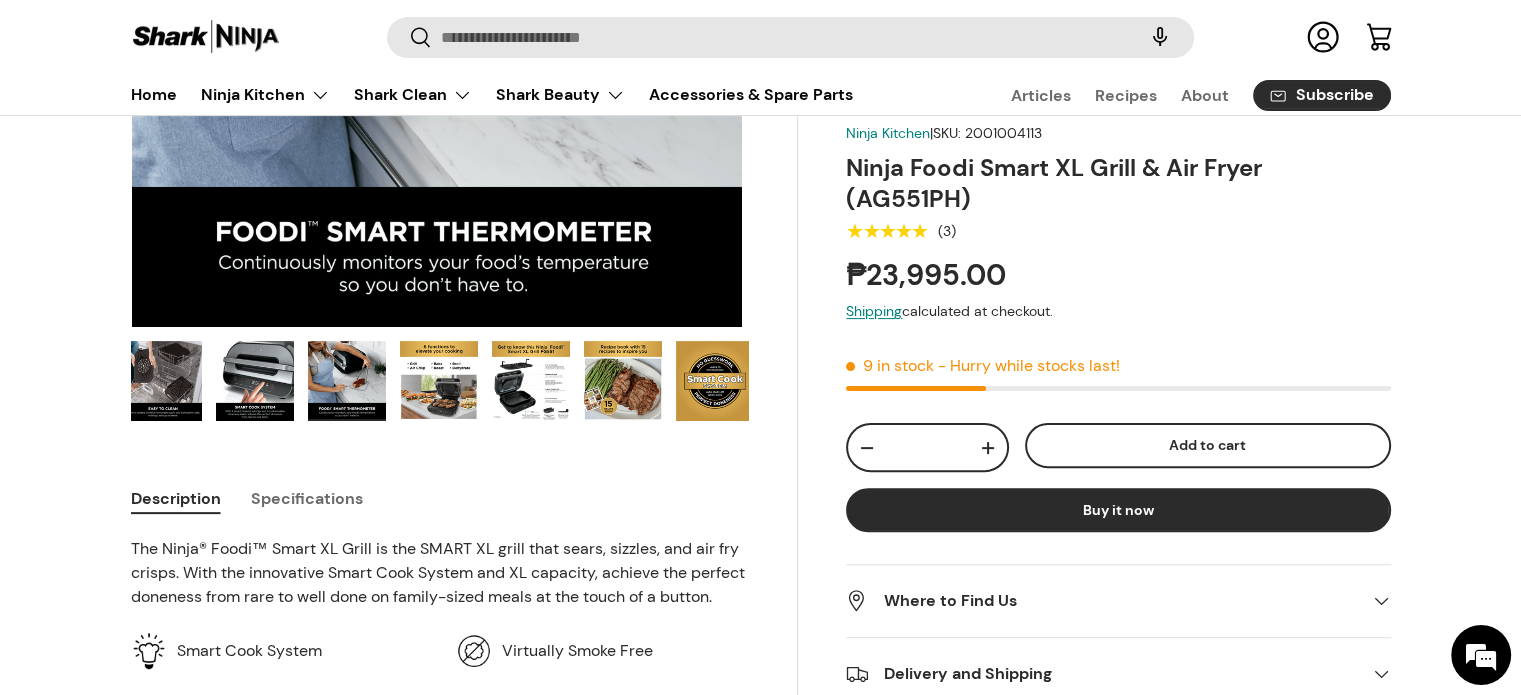 scroll, scrollTop: 0, scrollLeft: 932, axis: horizontal 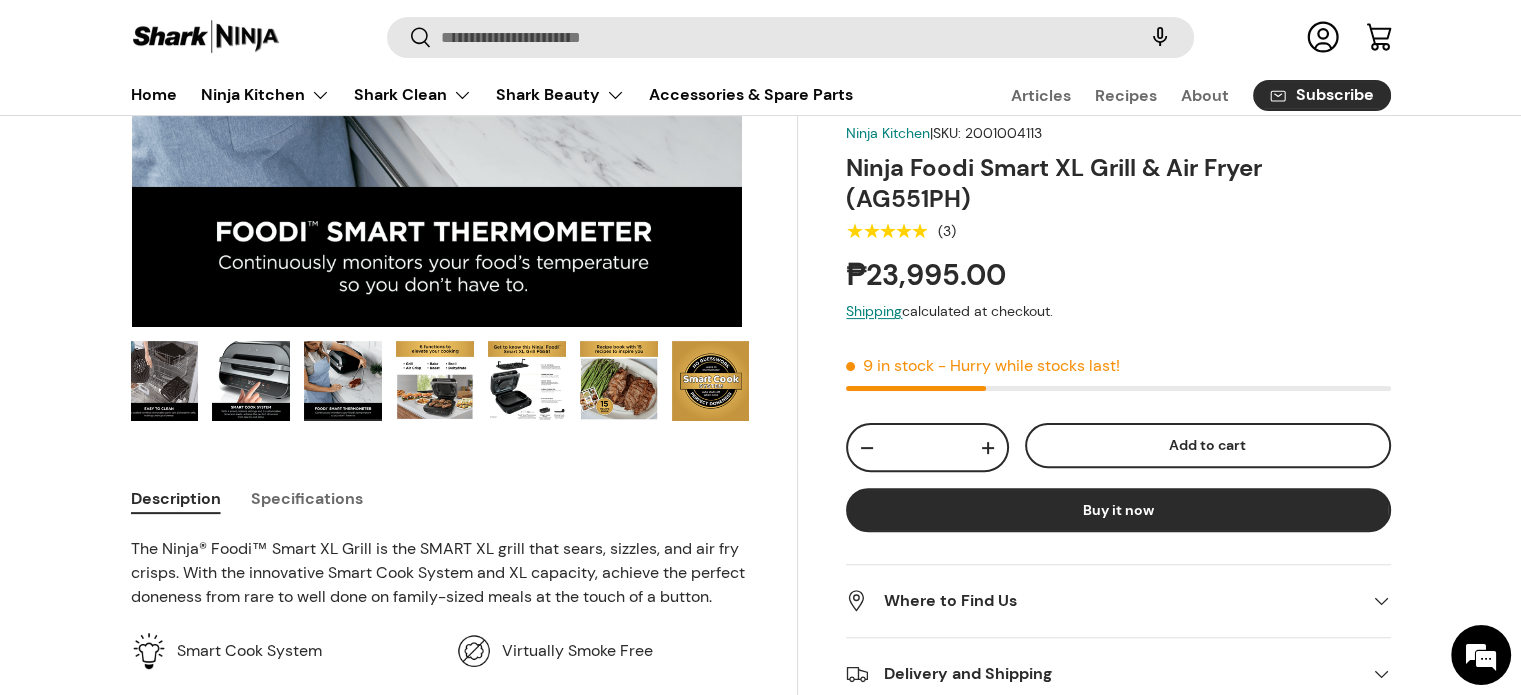 click at bounding box center [527, 381] 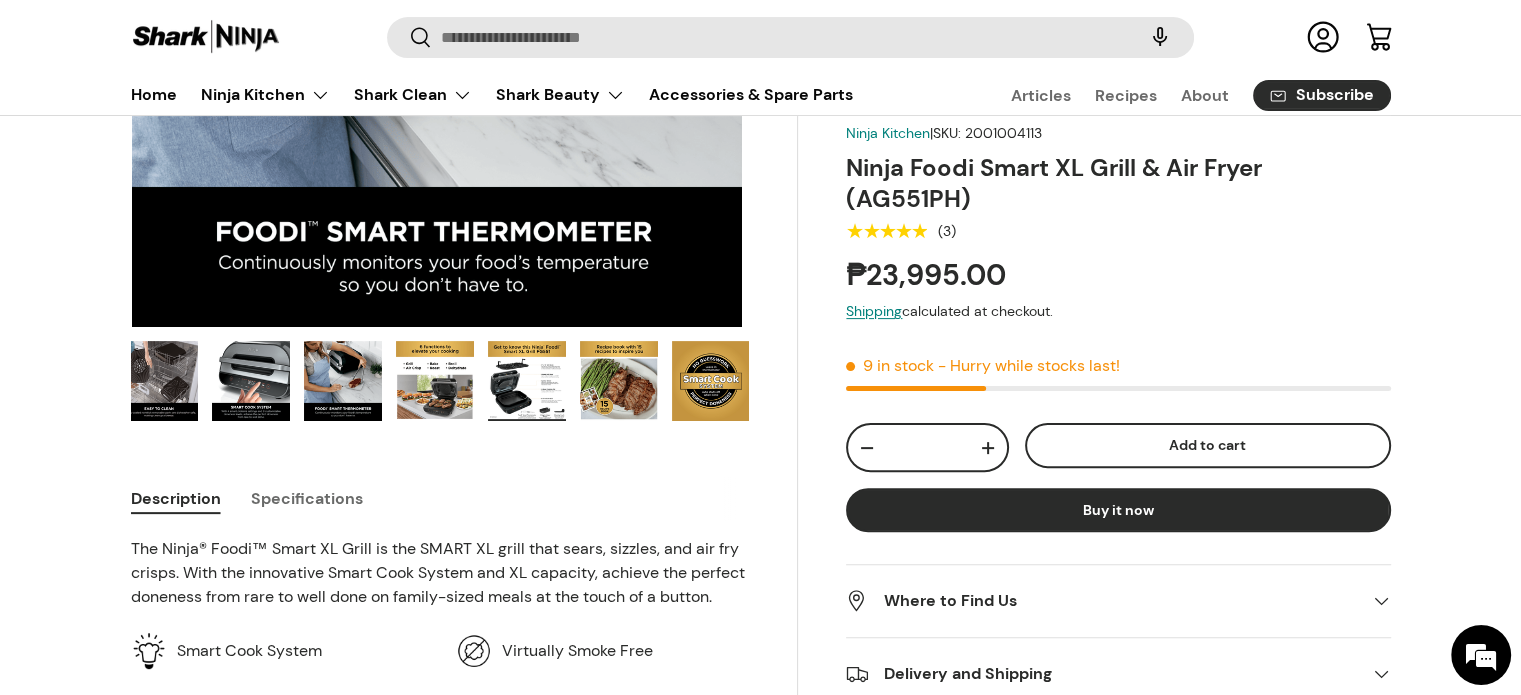 scroll, scrollTop: 0, scrollLeft: 8812, axis: horizontal 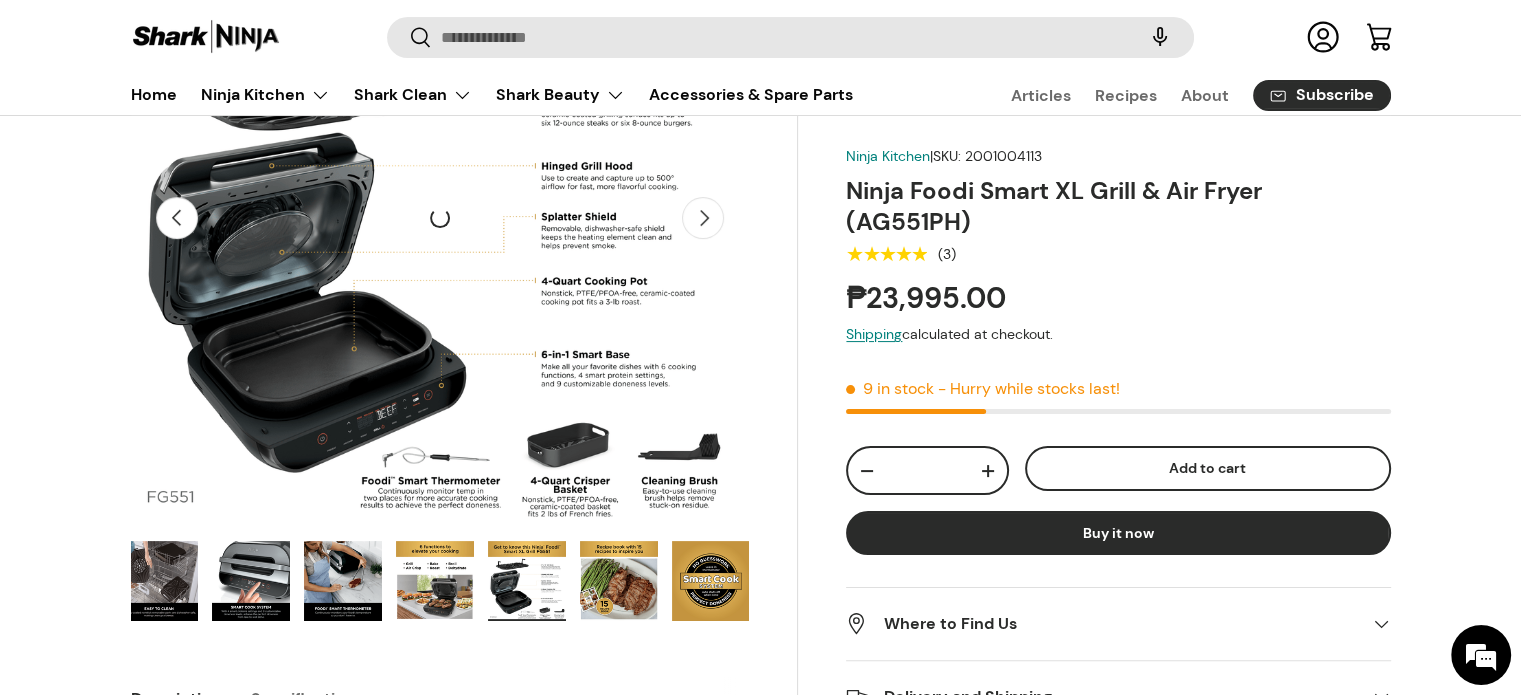 drag, startPoint x: 612, startPoint y: 567, endPoint x: 624, endPoint y: 571, distance: 12.649111 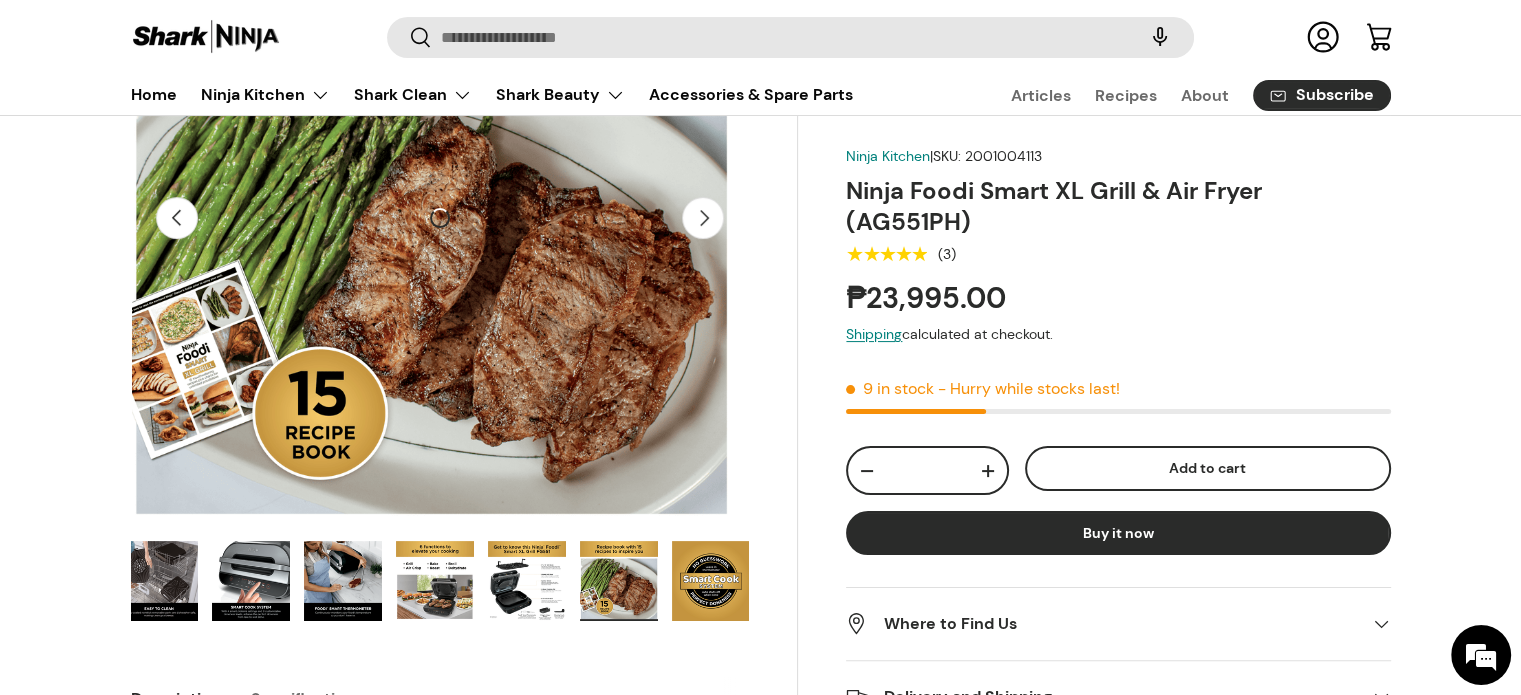 click on "Image 16 is now available in gallery view
Previous
Next
Loading..." at bounding box center (465, 288) 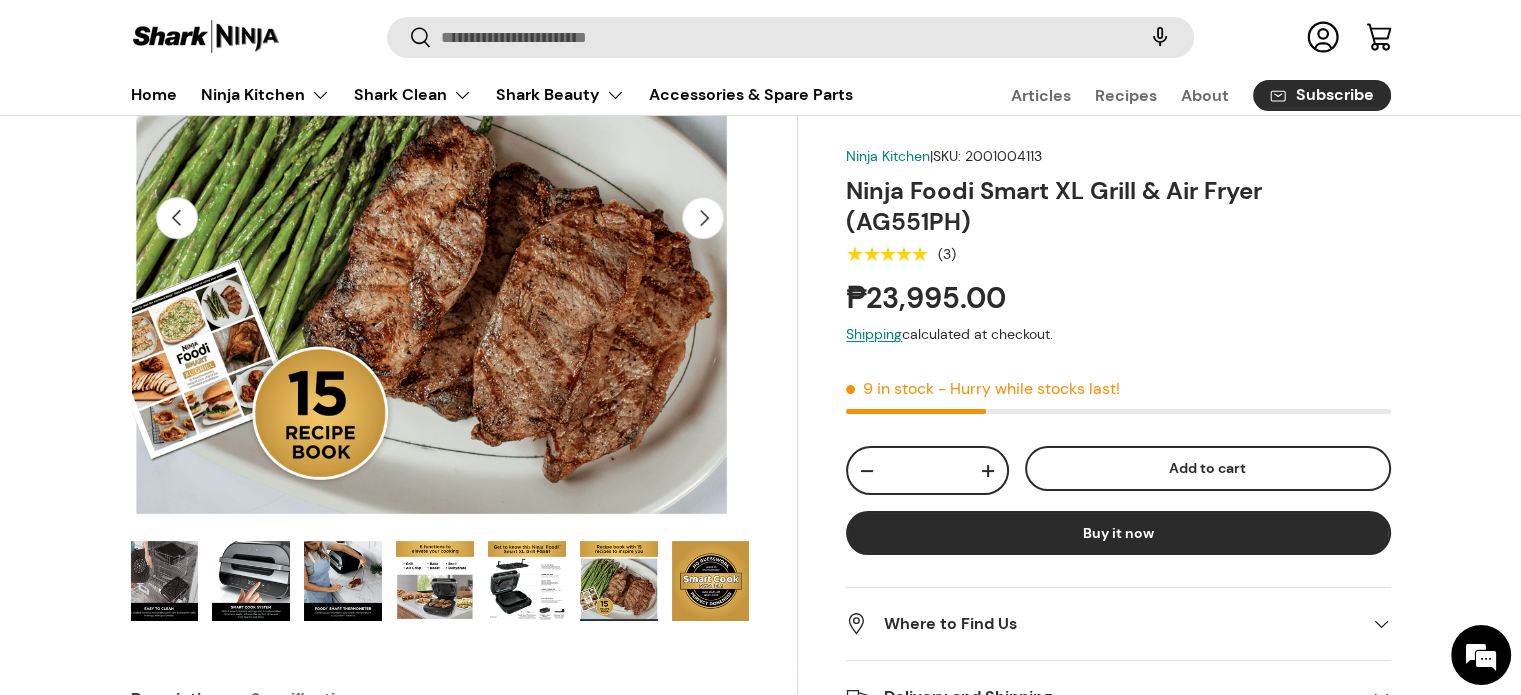 click at bounding box center [711, 581] 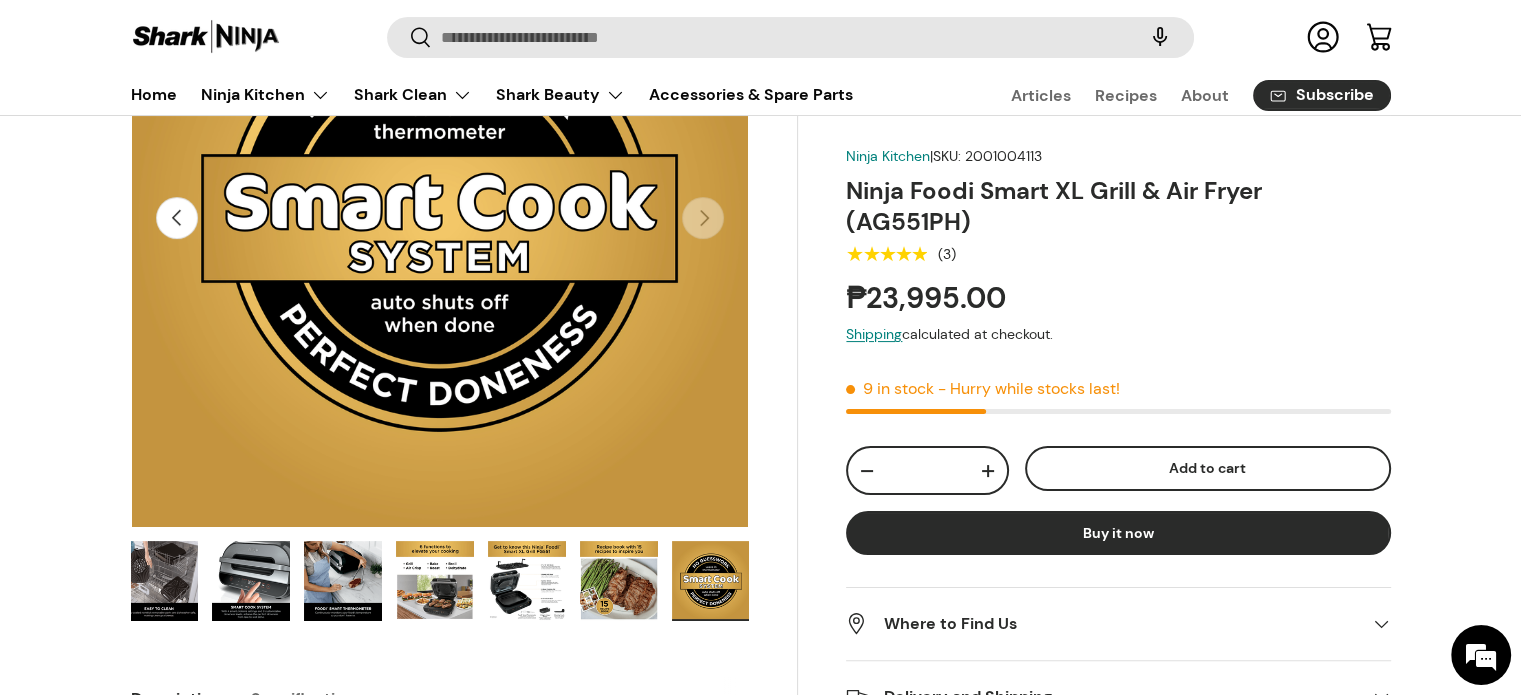 click at bounding box center (435, 581) 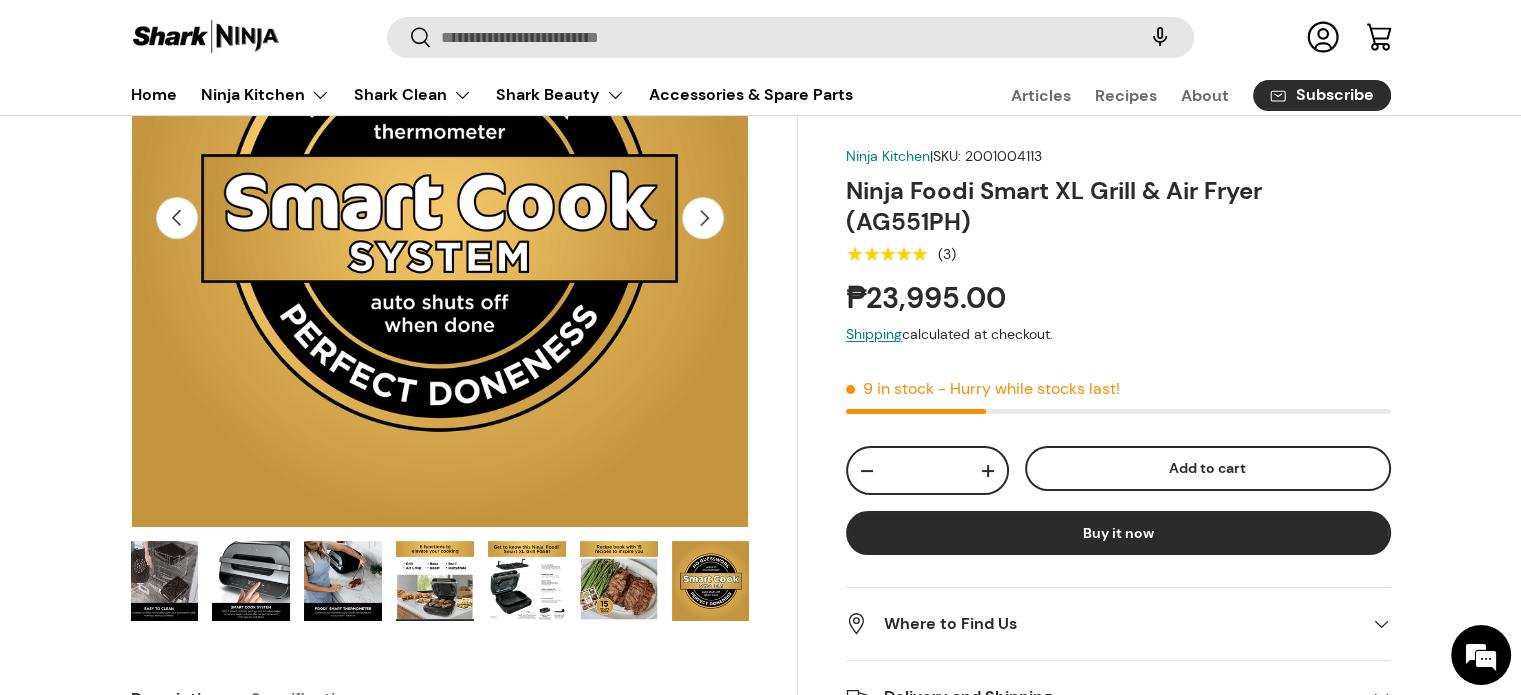 scroll, scrollTop: 0, scrollLeft: 8182, axis: horizontal 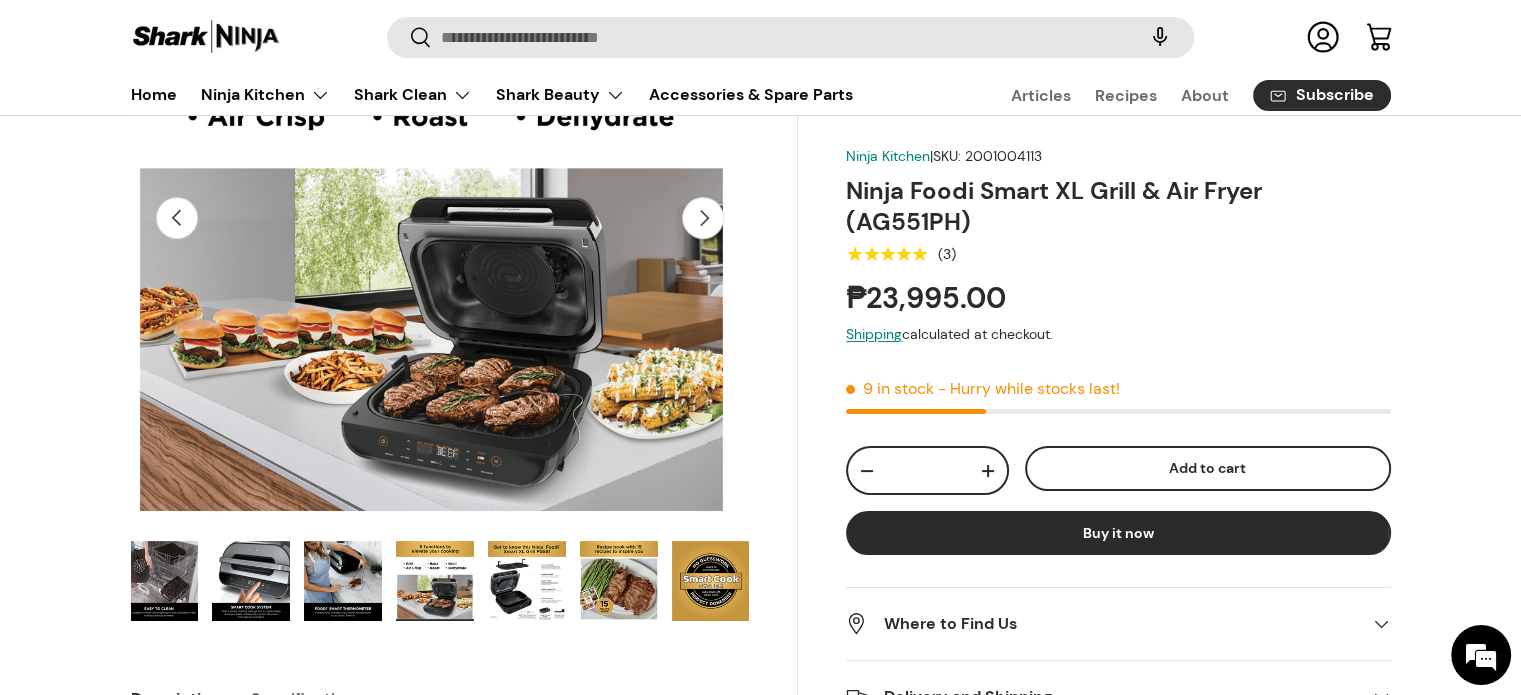drag, startPoint x: 293, startPoint y: 579, endPoint x: 193, endPoint y: 567, distance: 100.71743 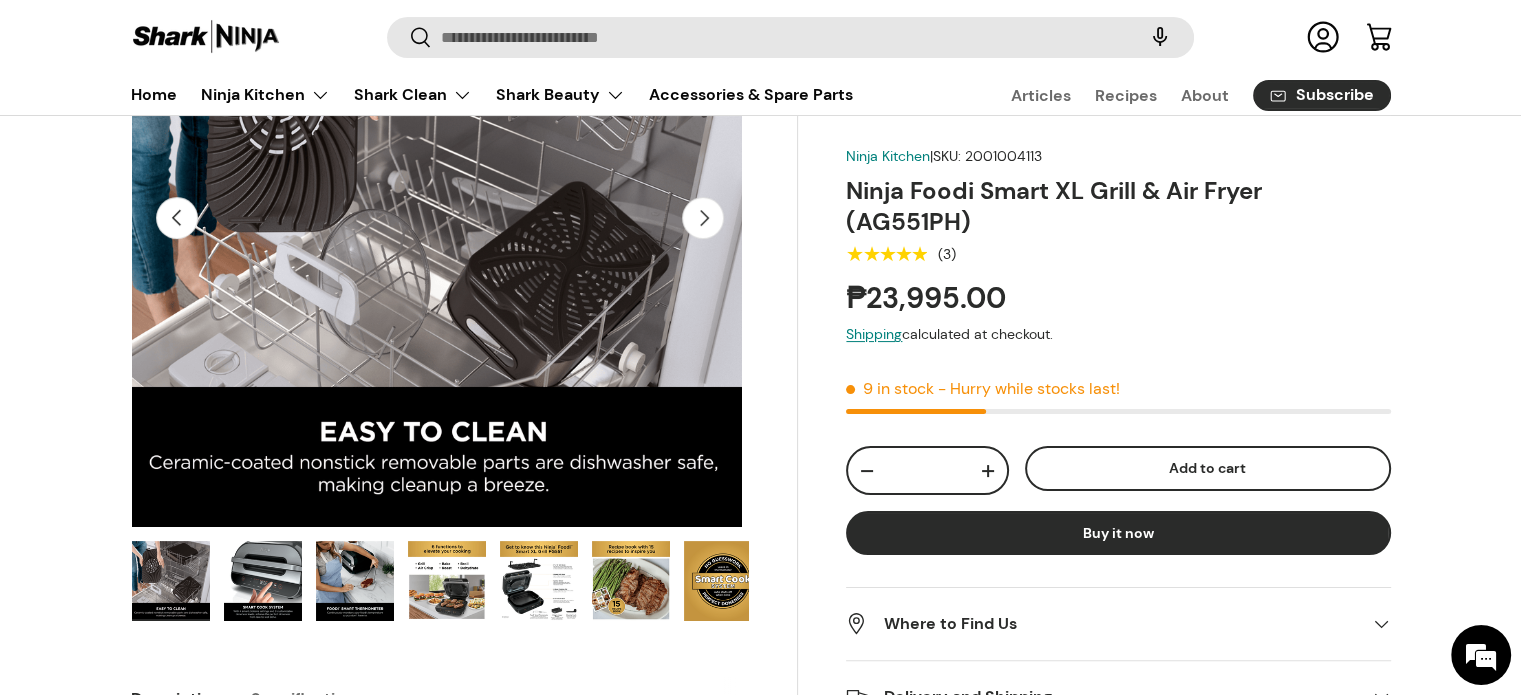 click at bounding box center (171, 581) 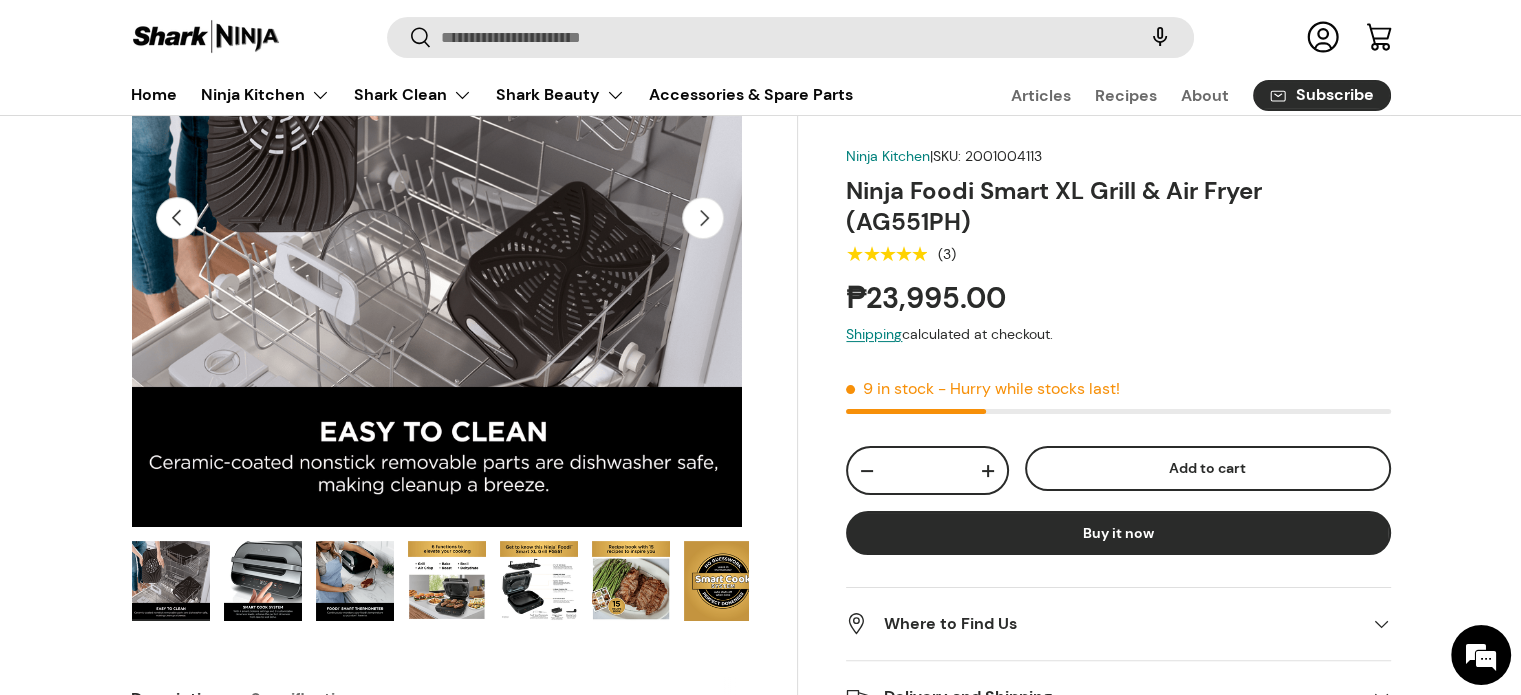 click at bounding box center (171, 581) 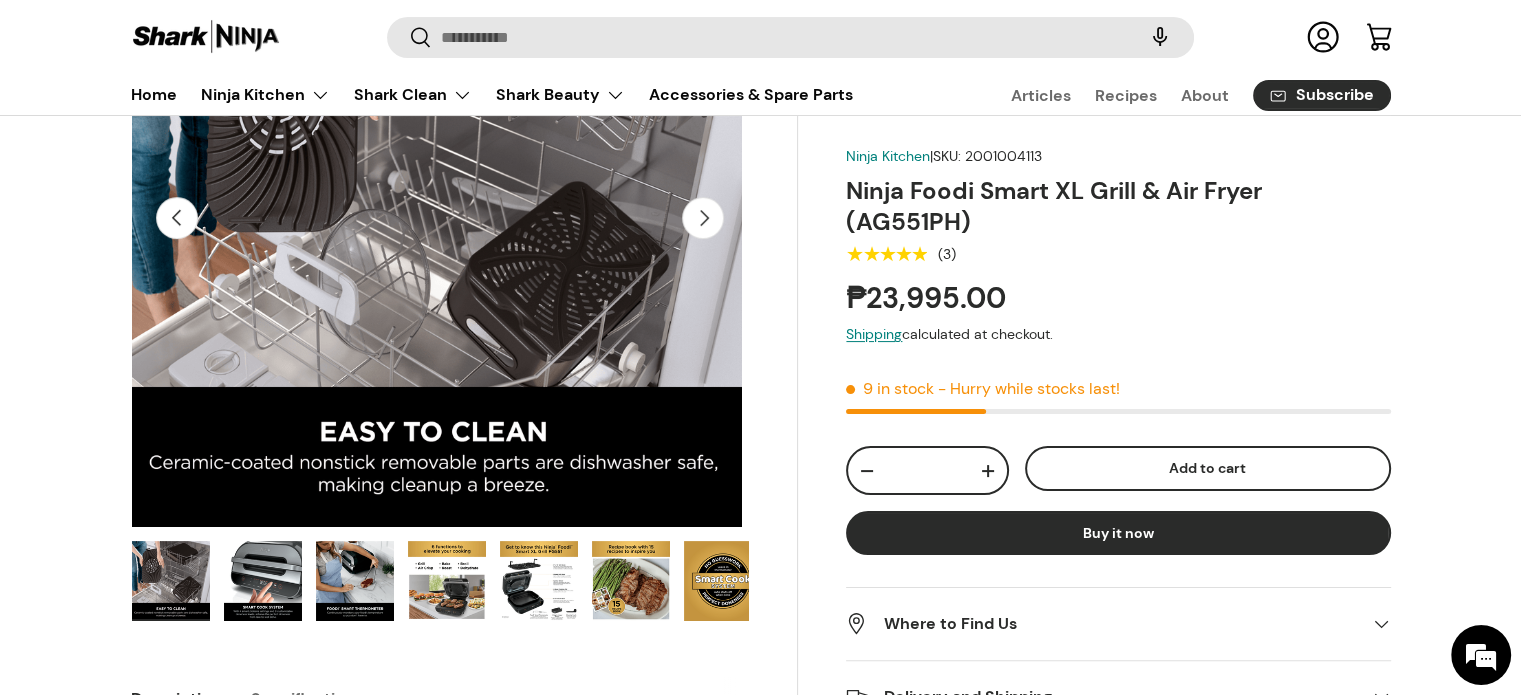 click at bounding box center [263, 581] 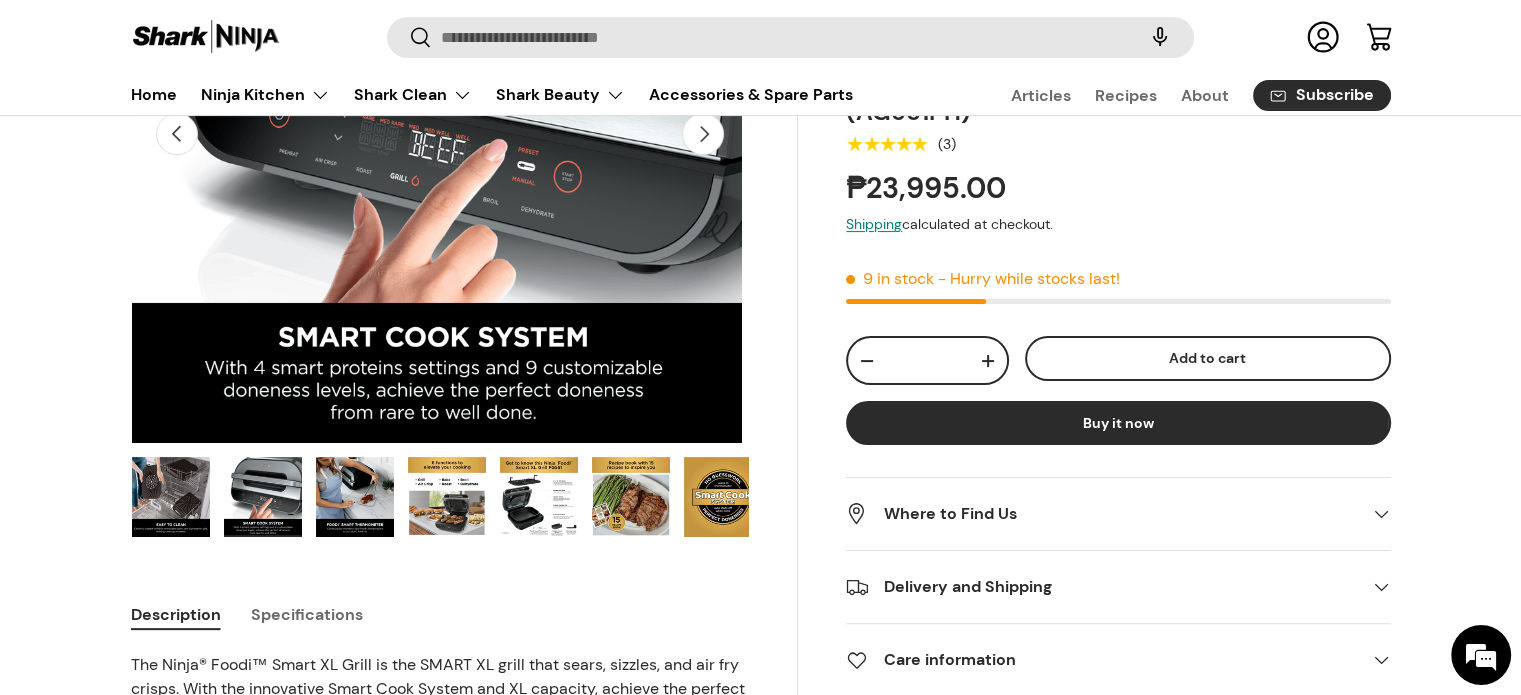 scroll, scrollTop: 500, scrollLeft: 0, axis: vertical 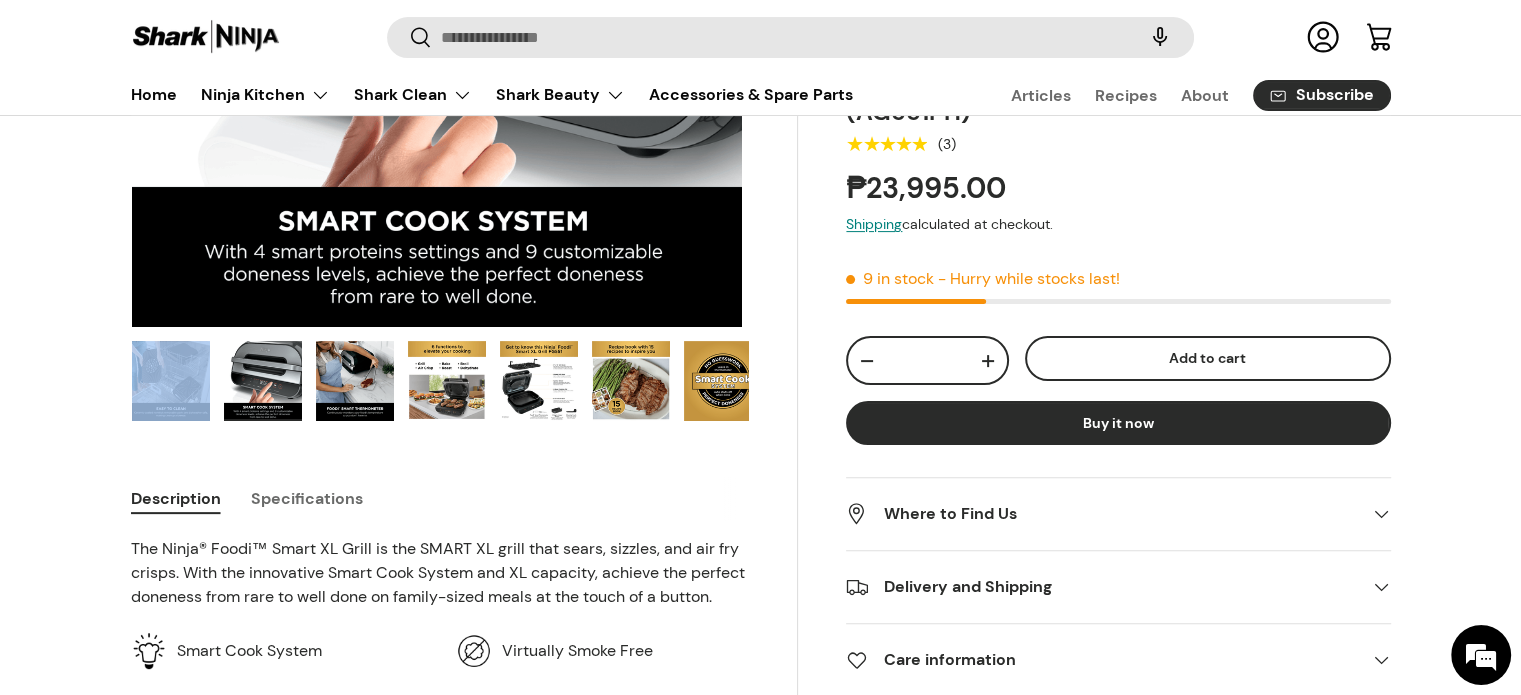 drag, startPoint x: 217, startPoint y: 388, endPoint x: 136, endPoint y: 391, distance: 81.055534 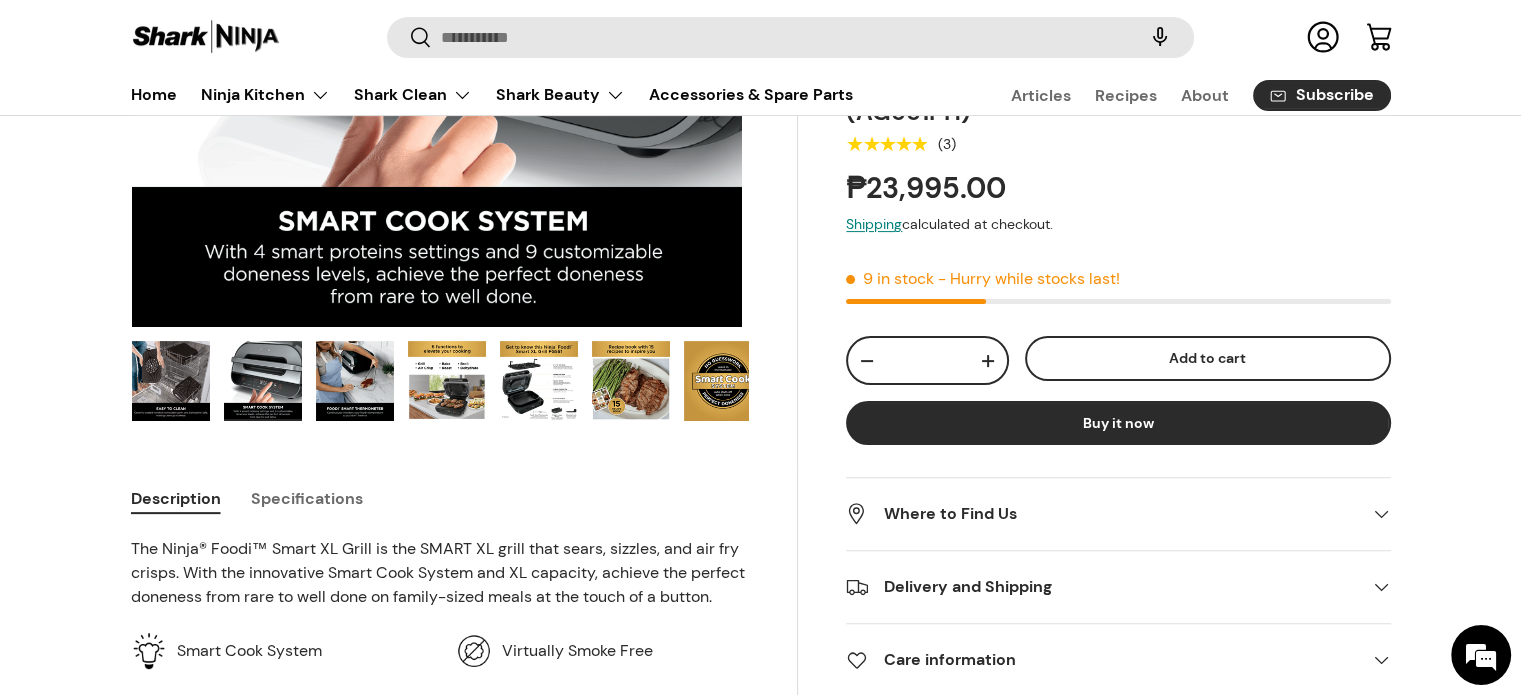 click on "Home
Ninja Foodi Smart XL Grill & Air Fryer (AG551PH)
Image 12 is now available in gallery view
Previous" at bounding box center [760, 10116] 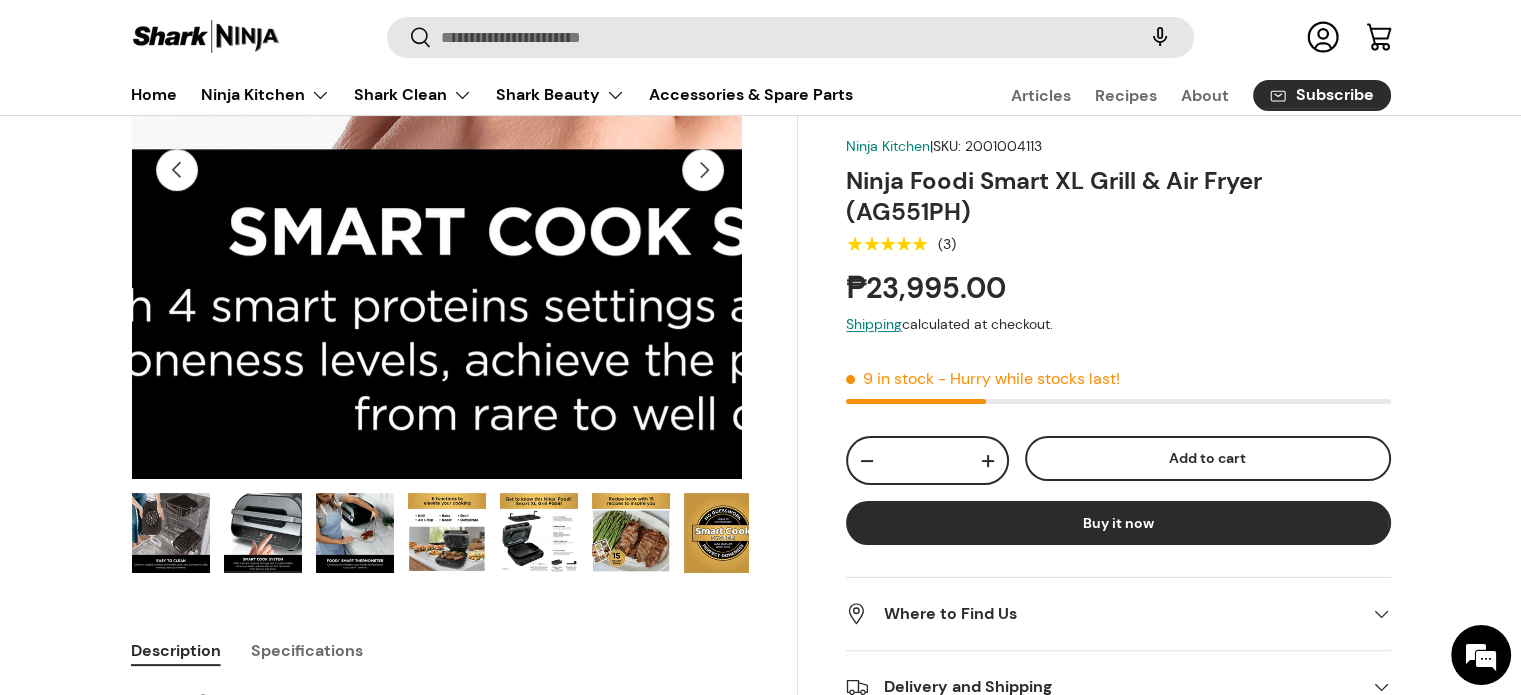 scroll, scrollTop: 300, scrollLeft: 0, axis: vertical 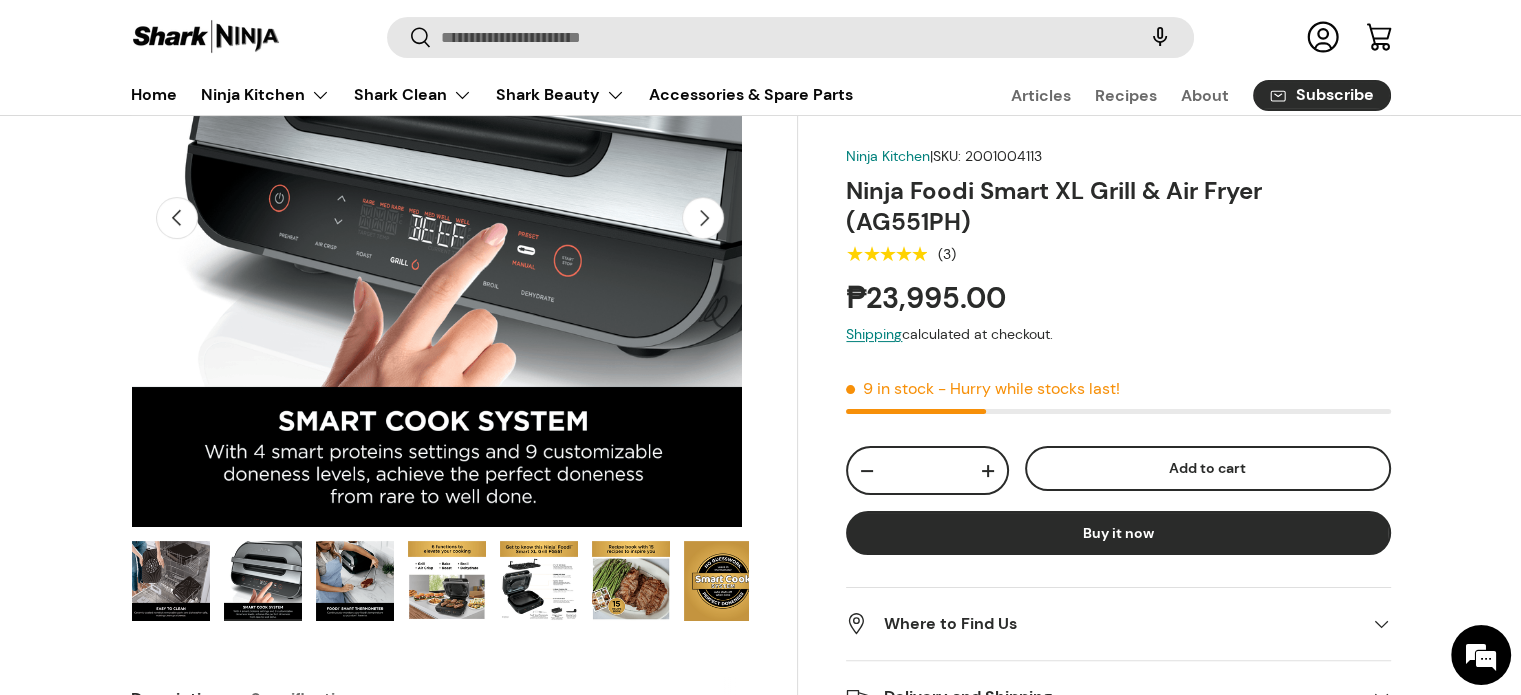 click on "Previous" at bounding box center [177, 218] 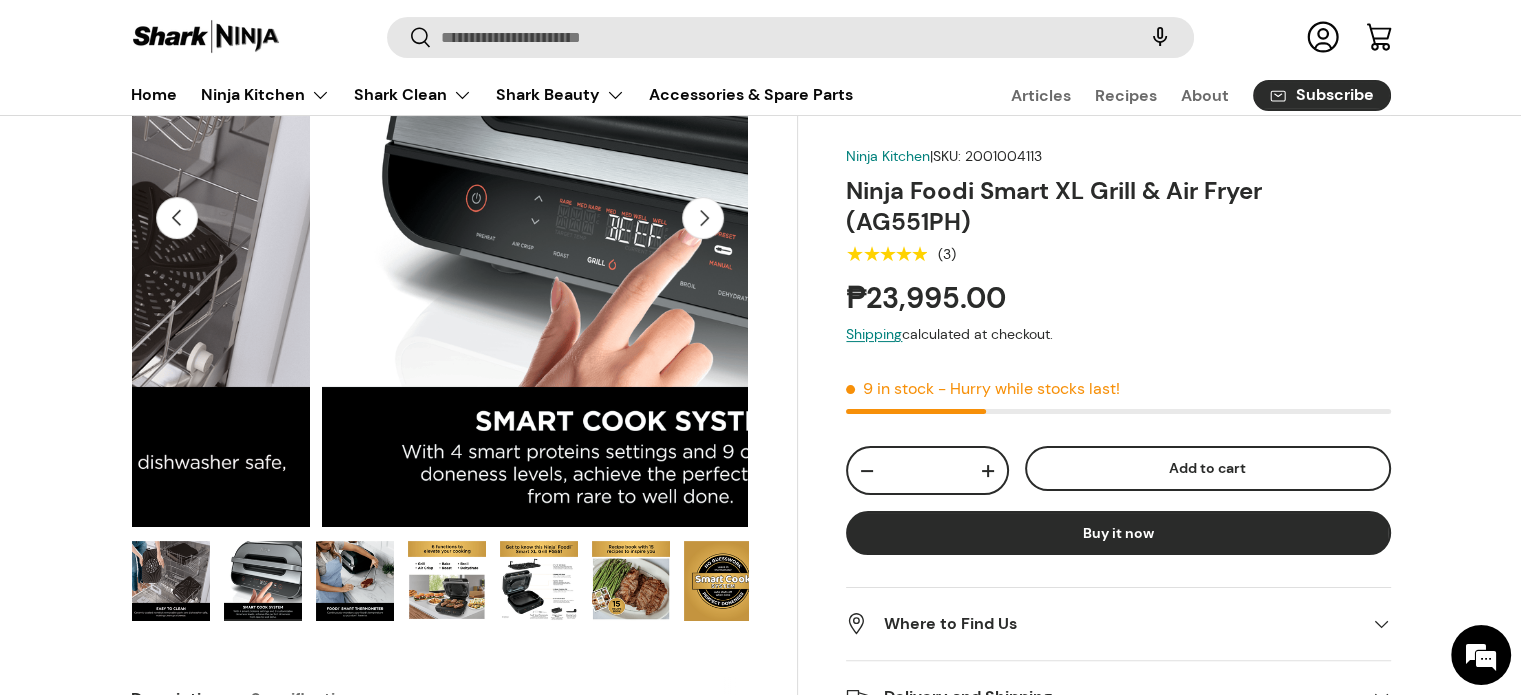 click on "Previous" at bounding box center (177, 218) 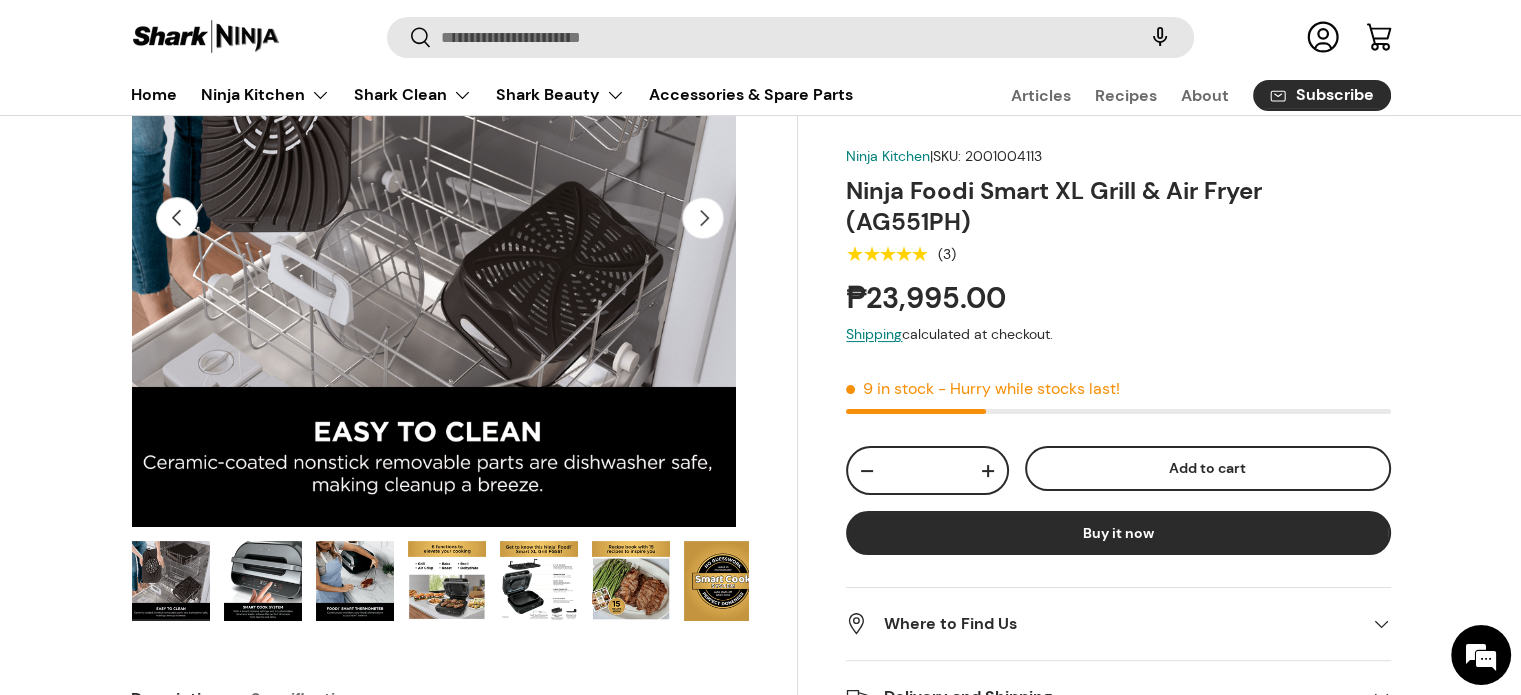click on "Previous" at bounding box center [177, 218] 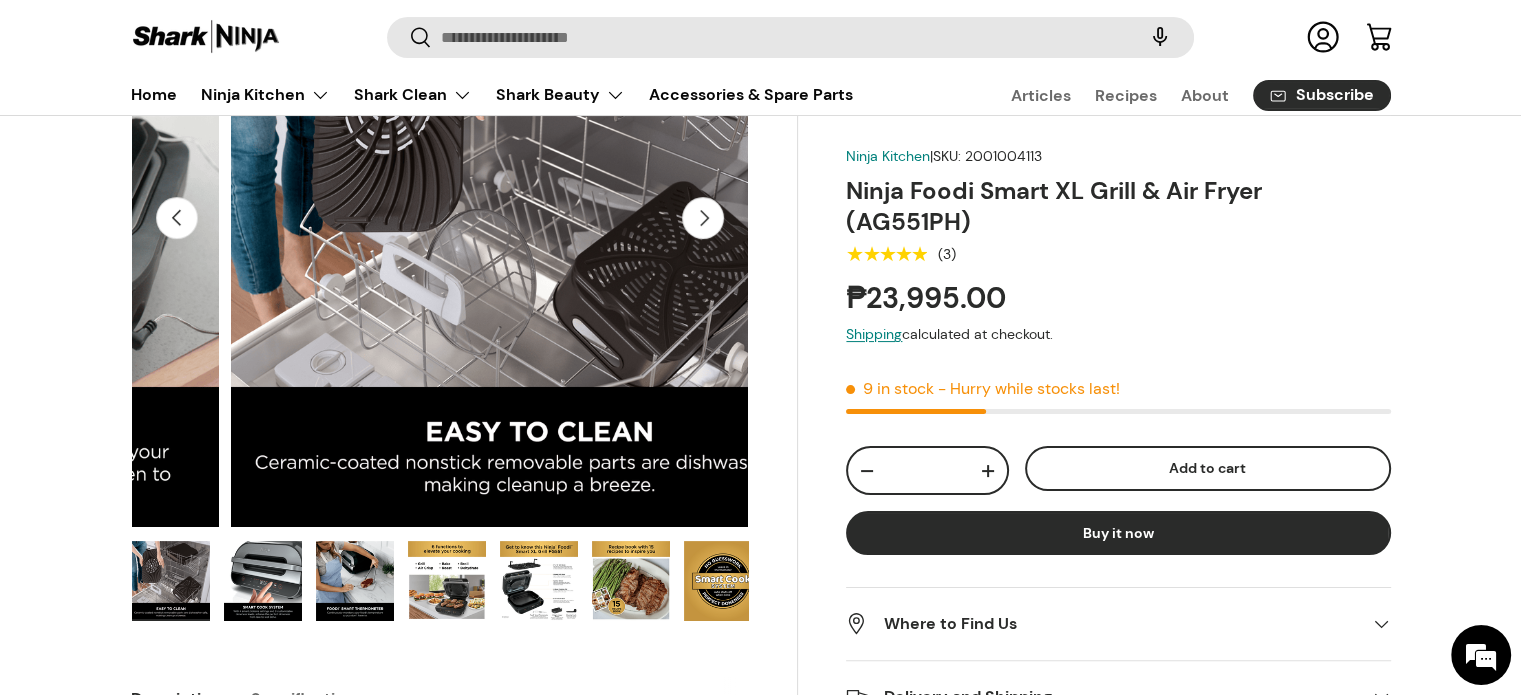 click on "Previous" at bounding box center [177, 218] 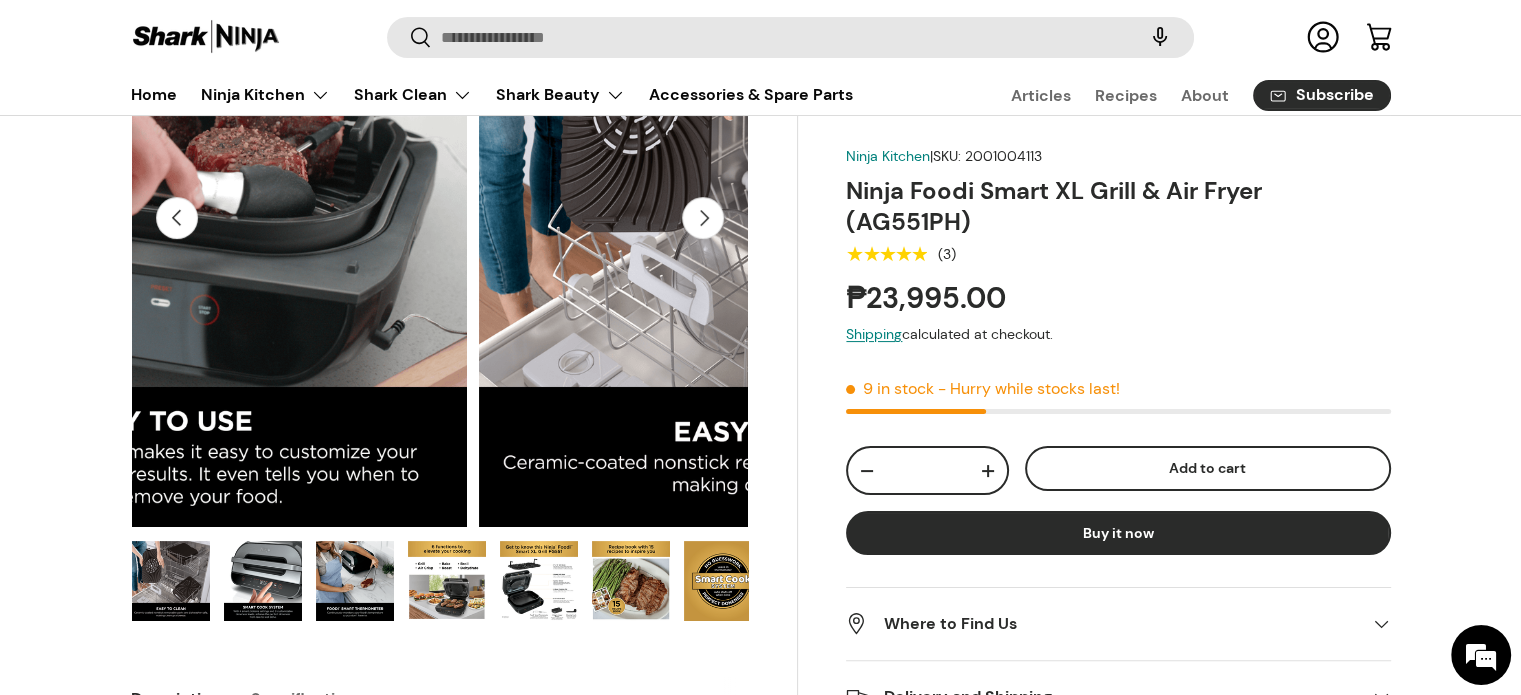 scroll, scrollTop: 0, scrollLeft: 5771, axis: horizontal 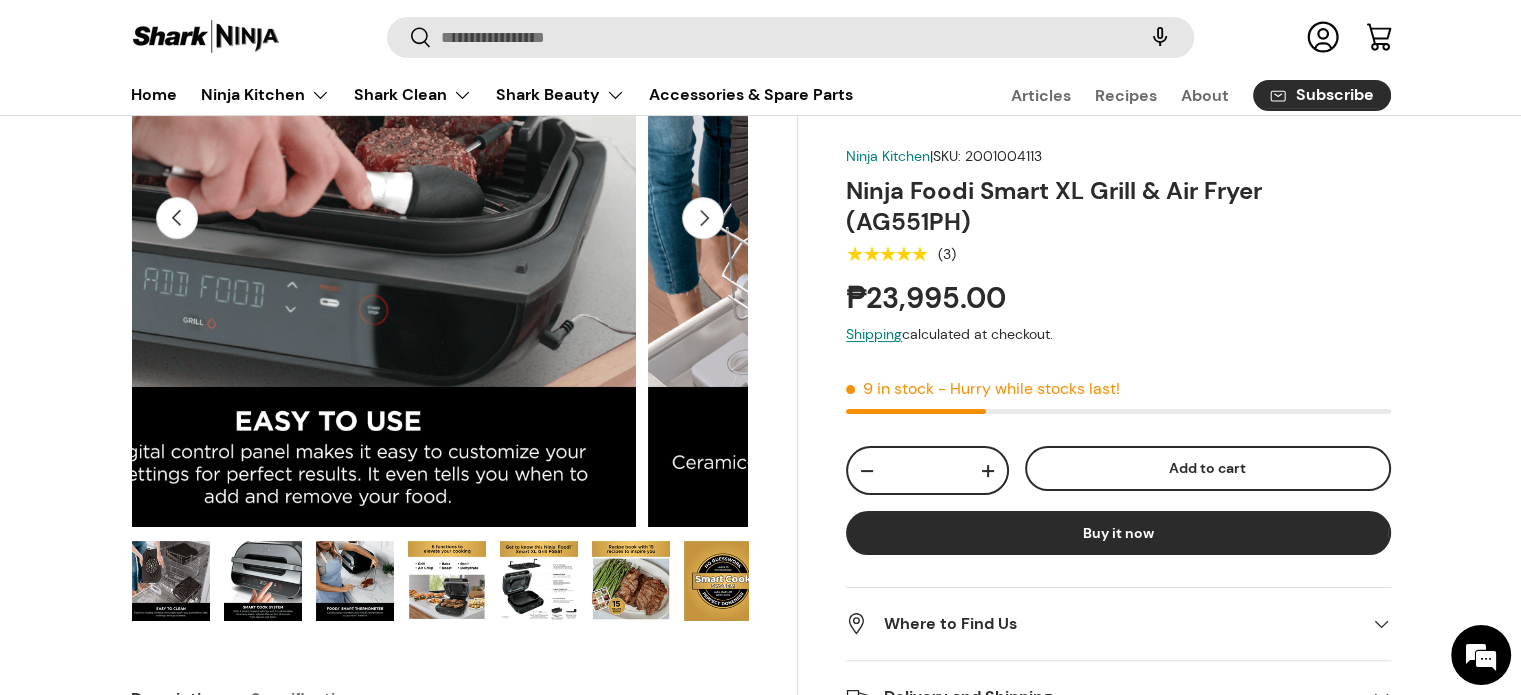click on "Previous" at bounding box center (177, 218) 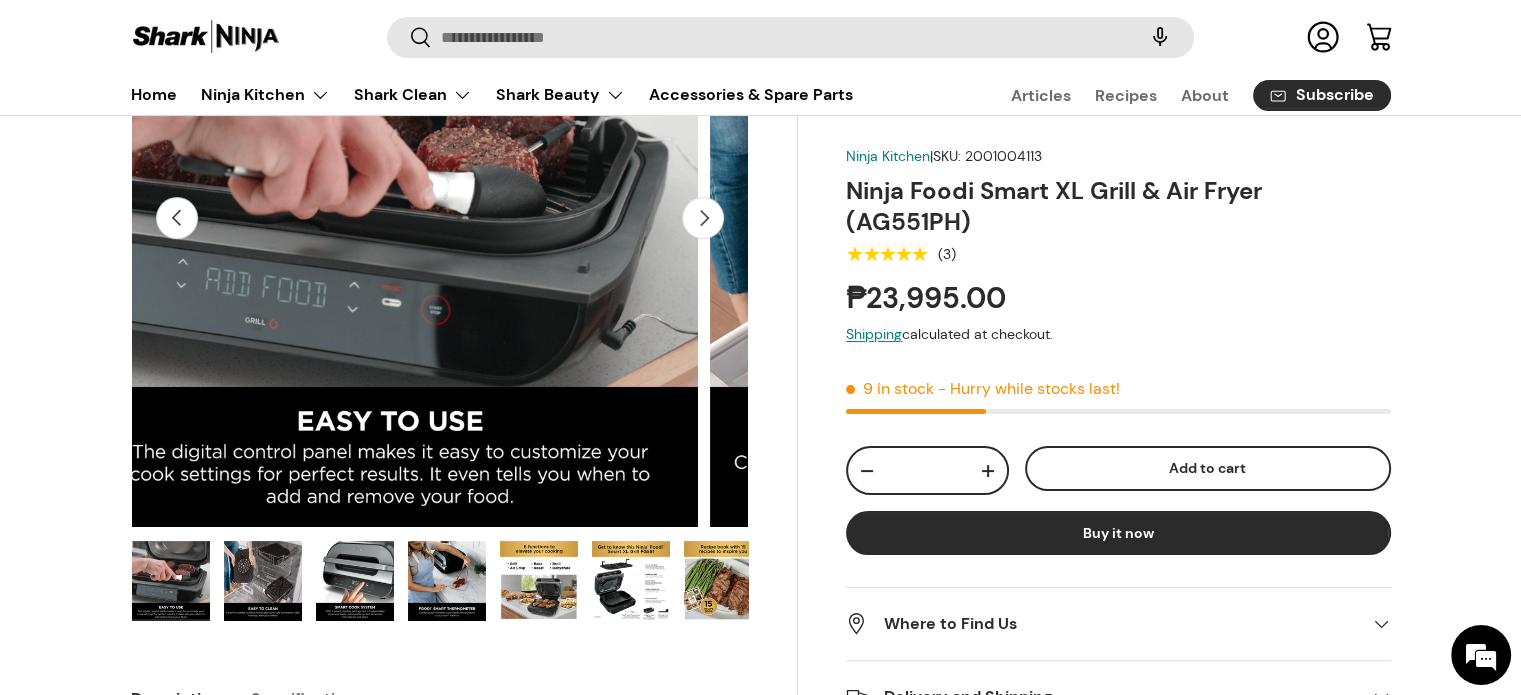 click on "Previous" at bounding box center (177, 218) 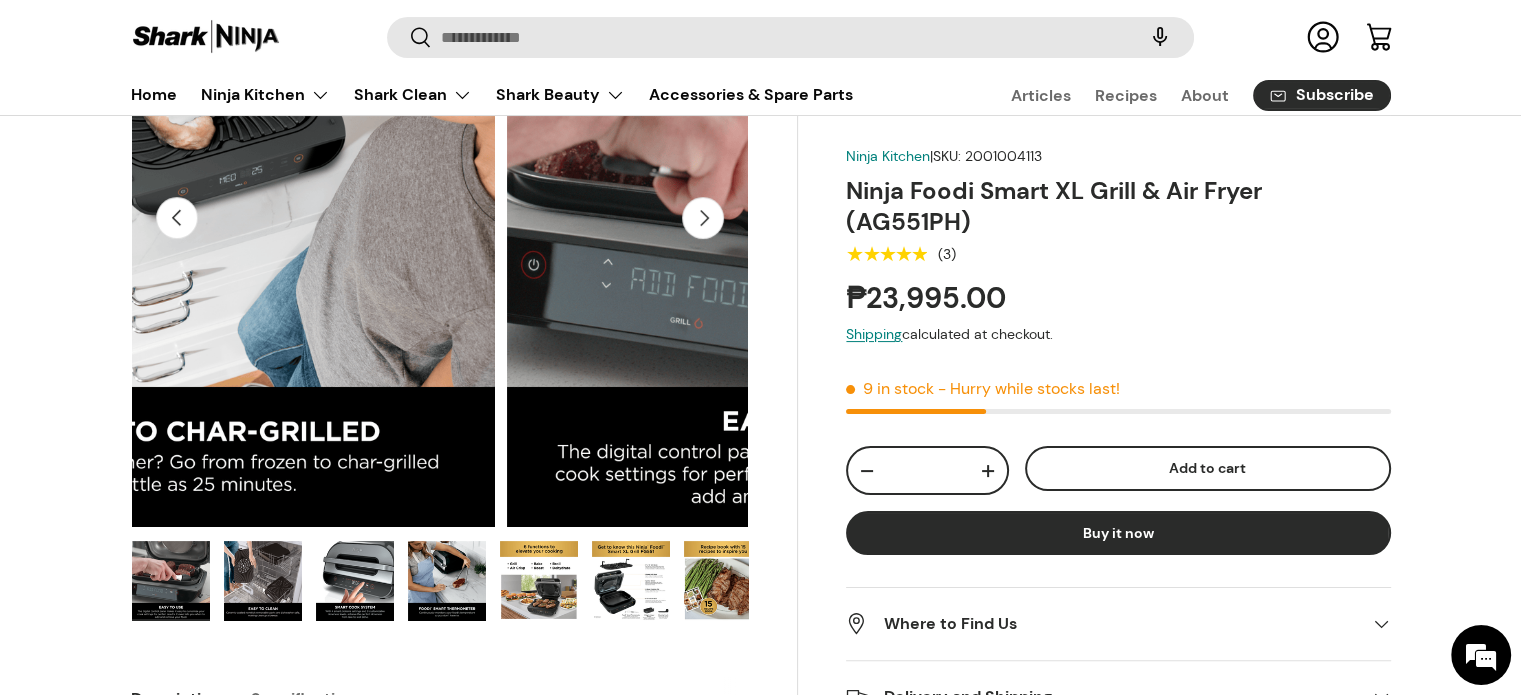 click on "Previous" at bounding box center (177, 218) 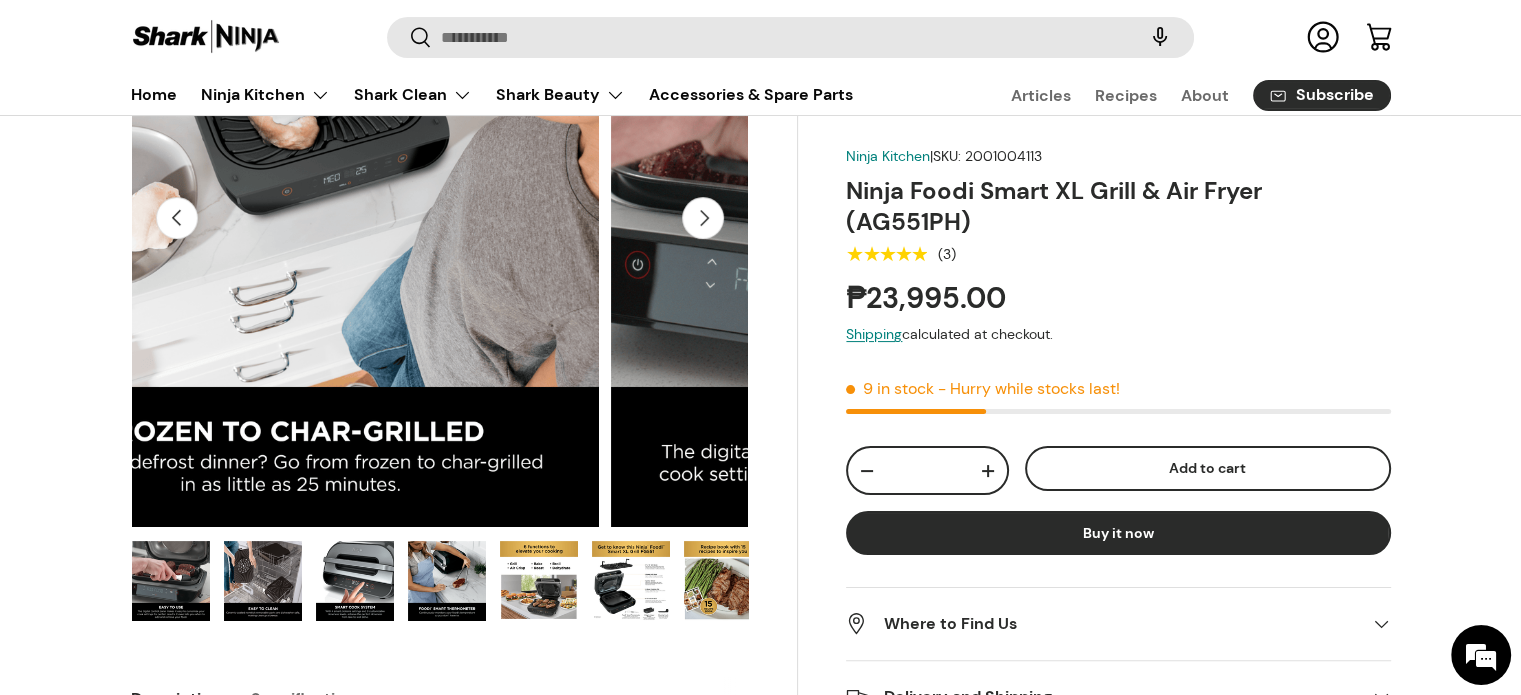 scroll, scrollTop: 0, scrollLeft: 759, axis: horizontal 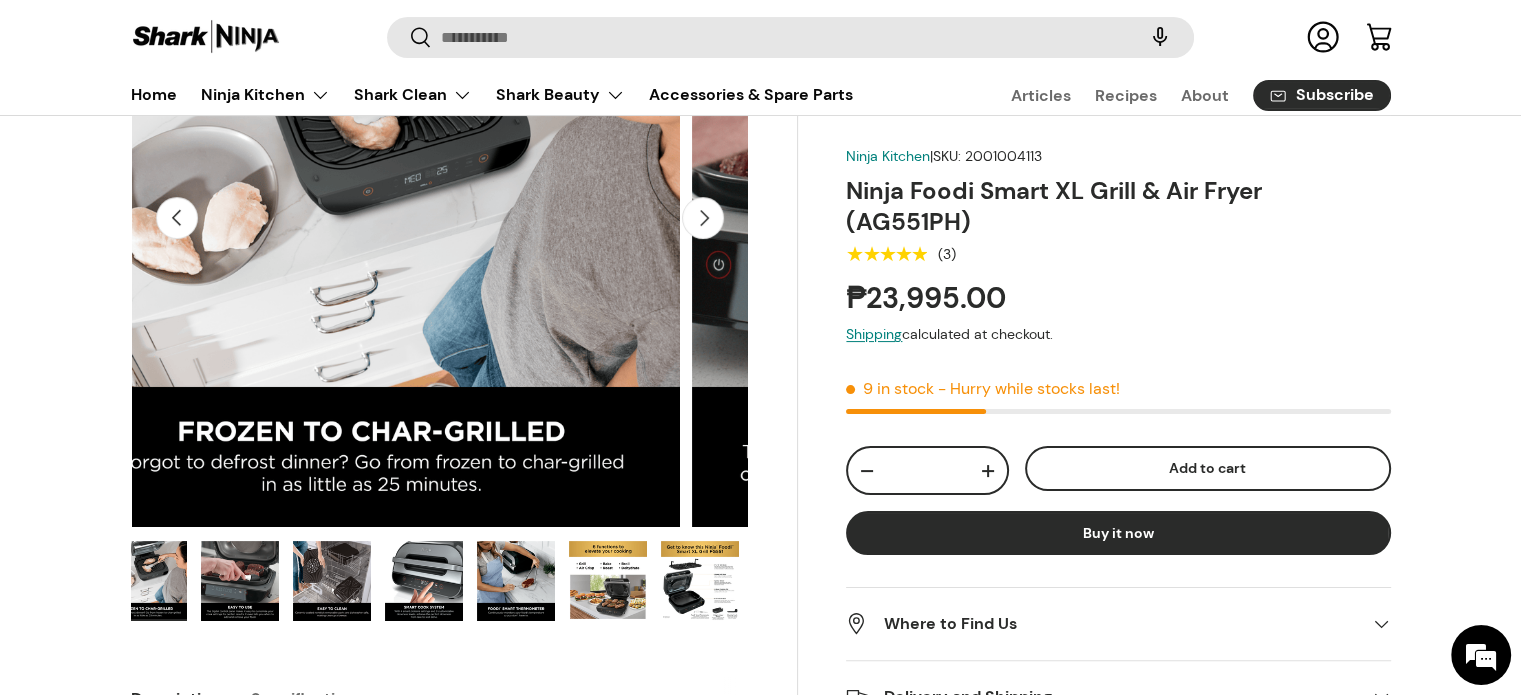 click on "Previous" at bounding box center (177, 218) 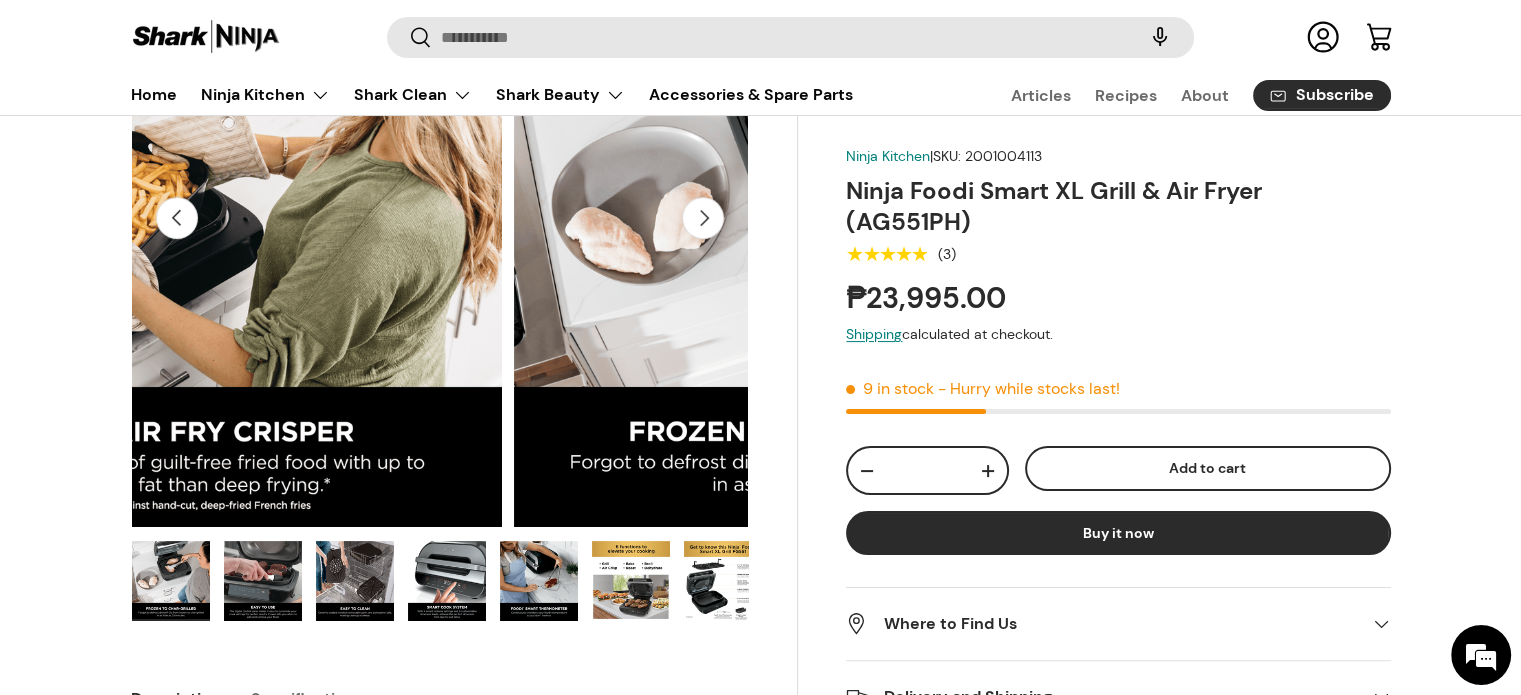 click on "Previous" at bounding box center [177, 218] 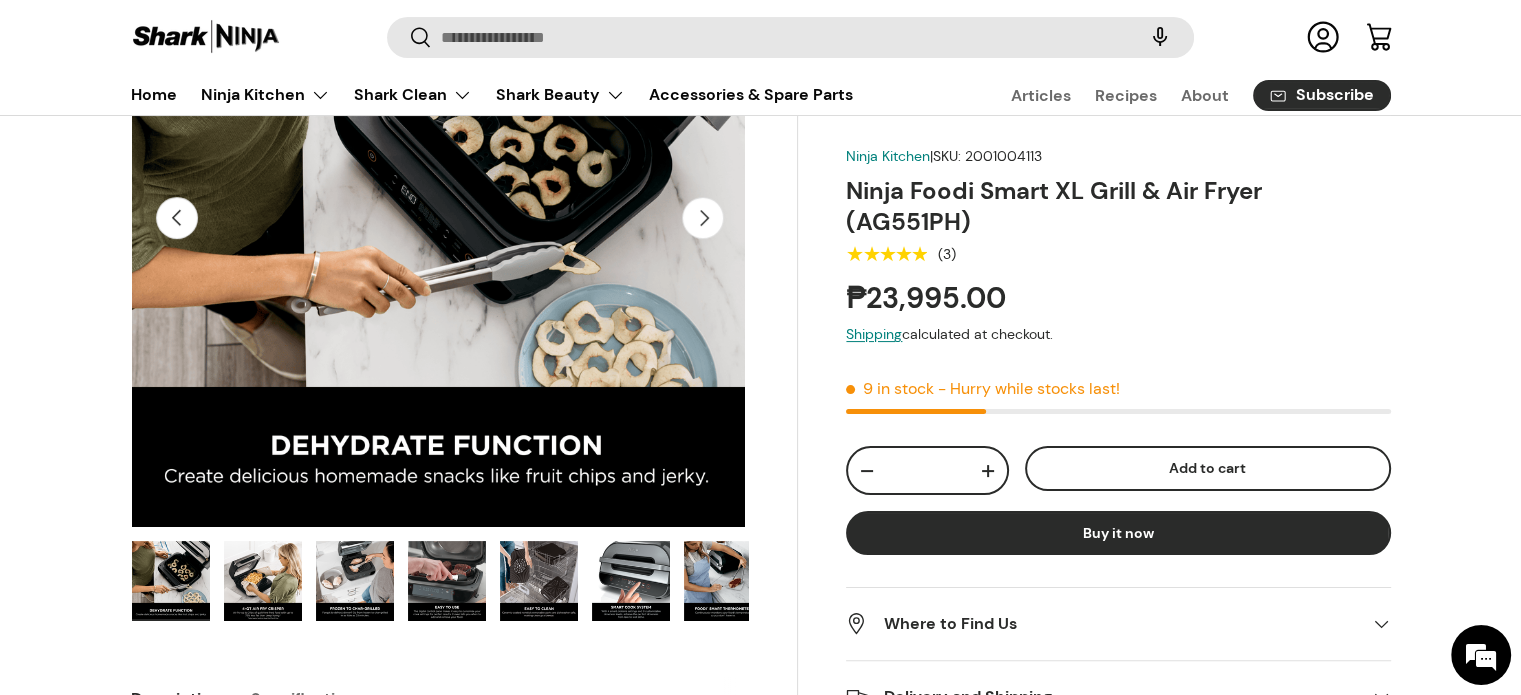click on "Previous" at bounding box center (177, 218) 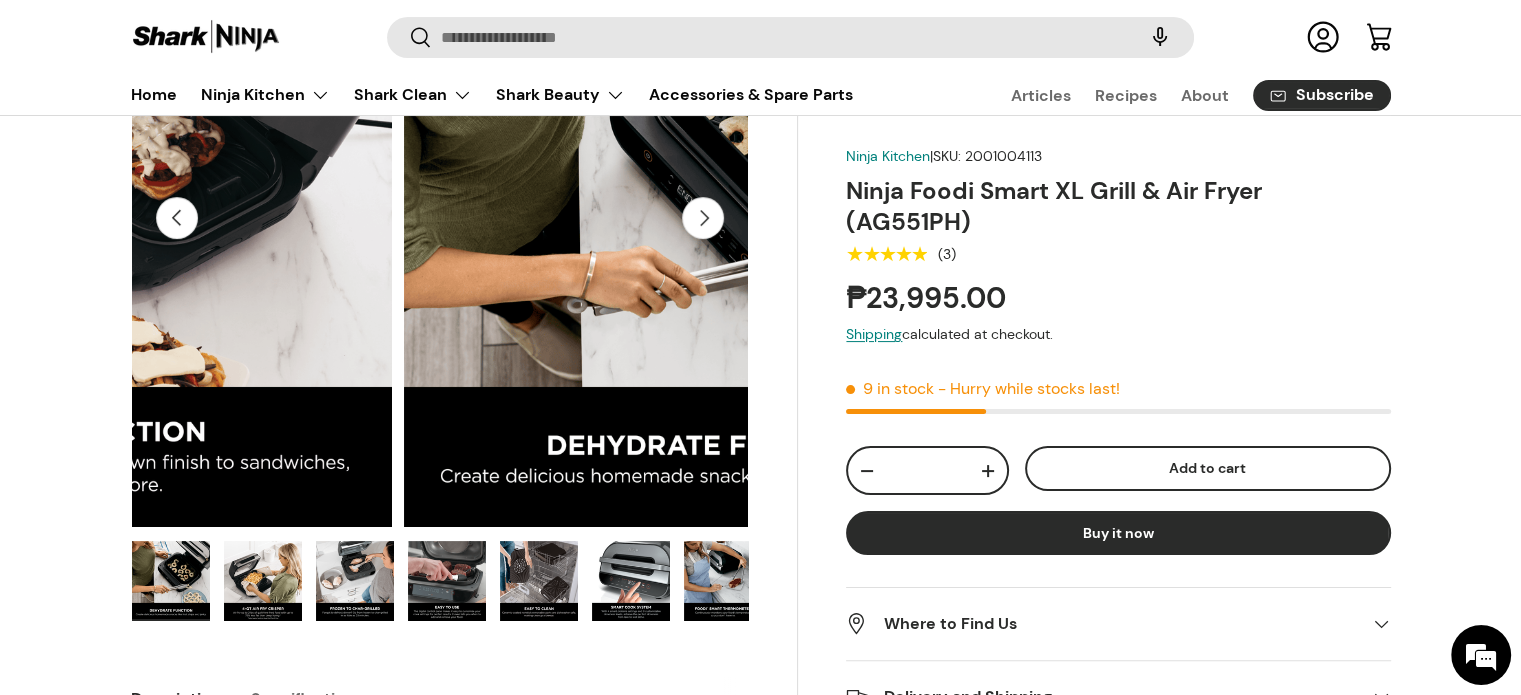 click on "Previous" at bounding box center (177, 218) 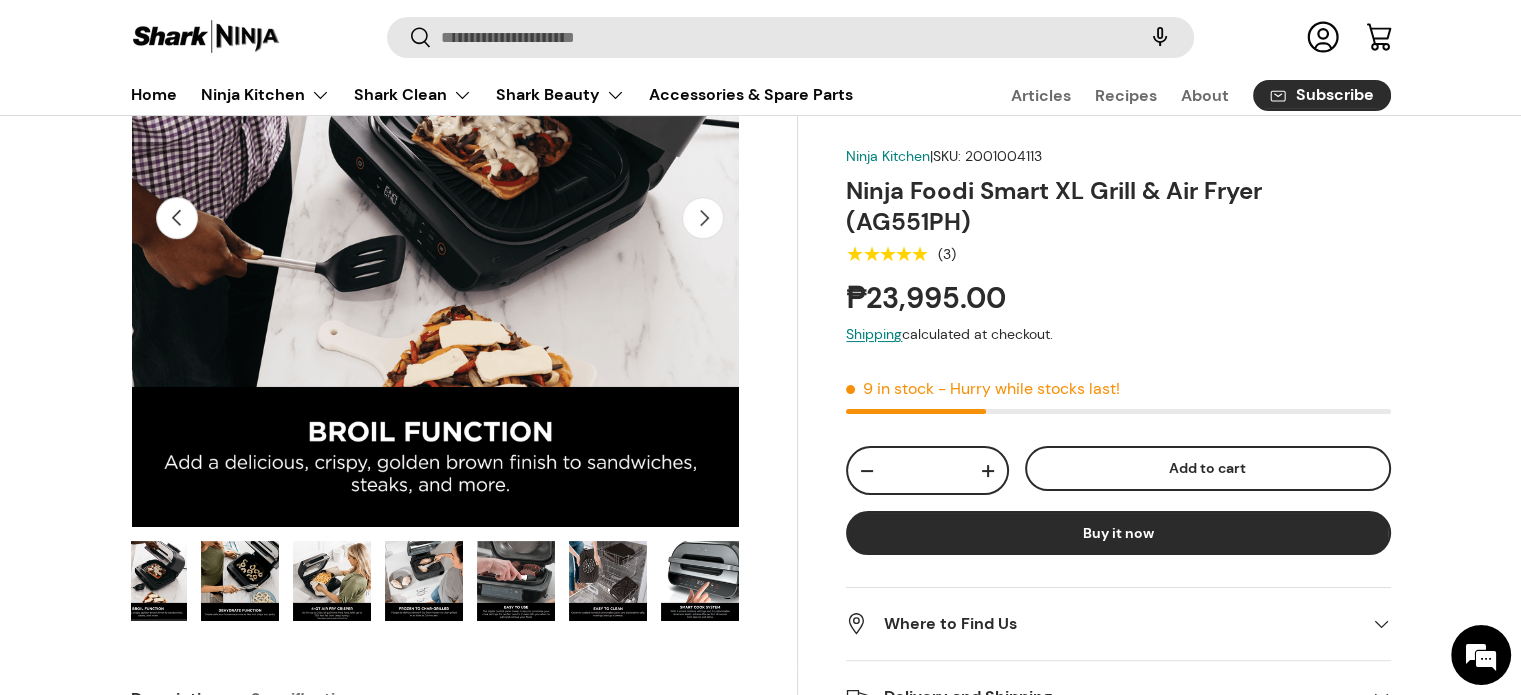 click on "Previous" at bounding box center (177, 218) 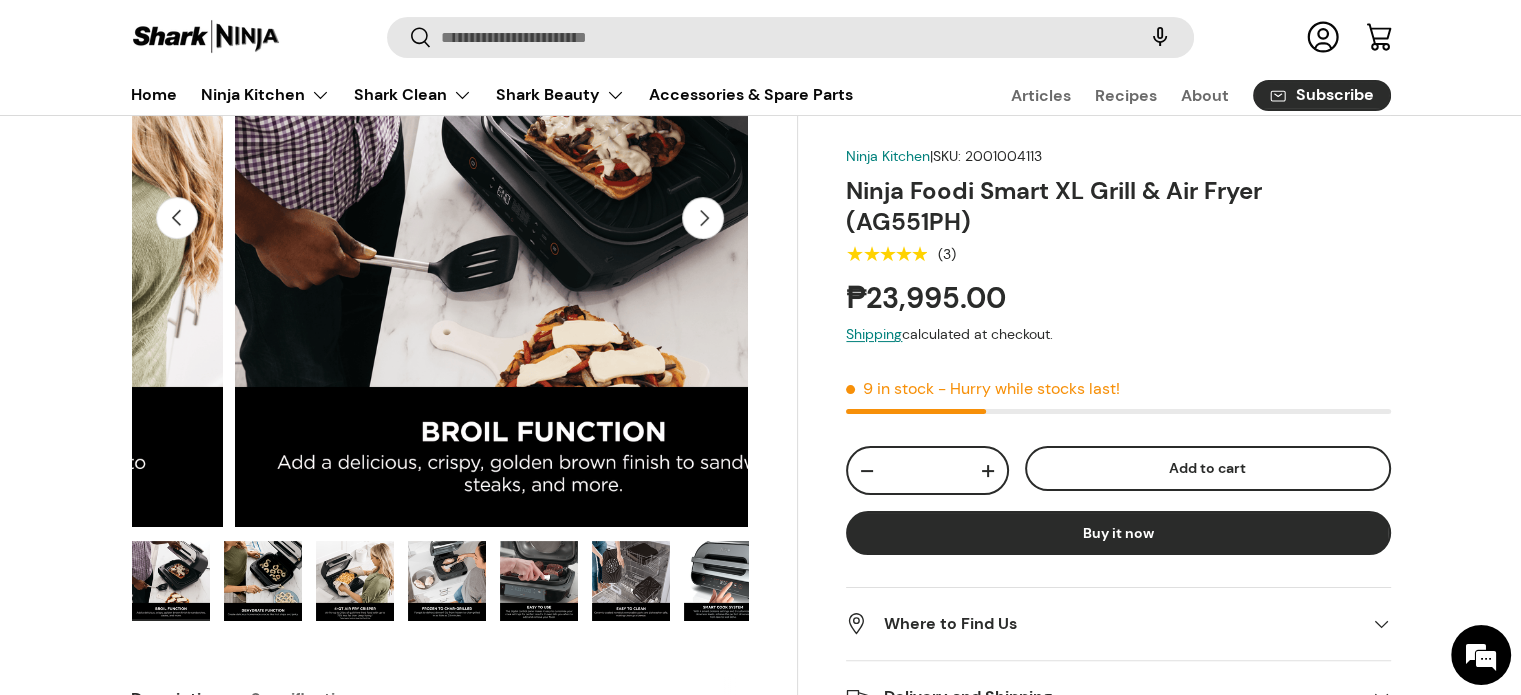 click on "Previous" at bounding box center [177, 218] 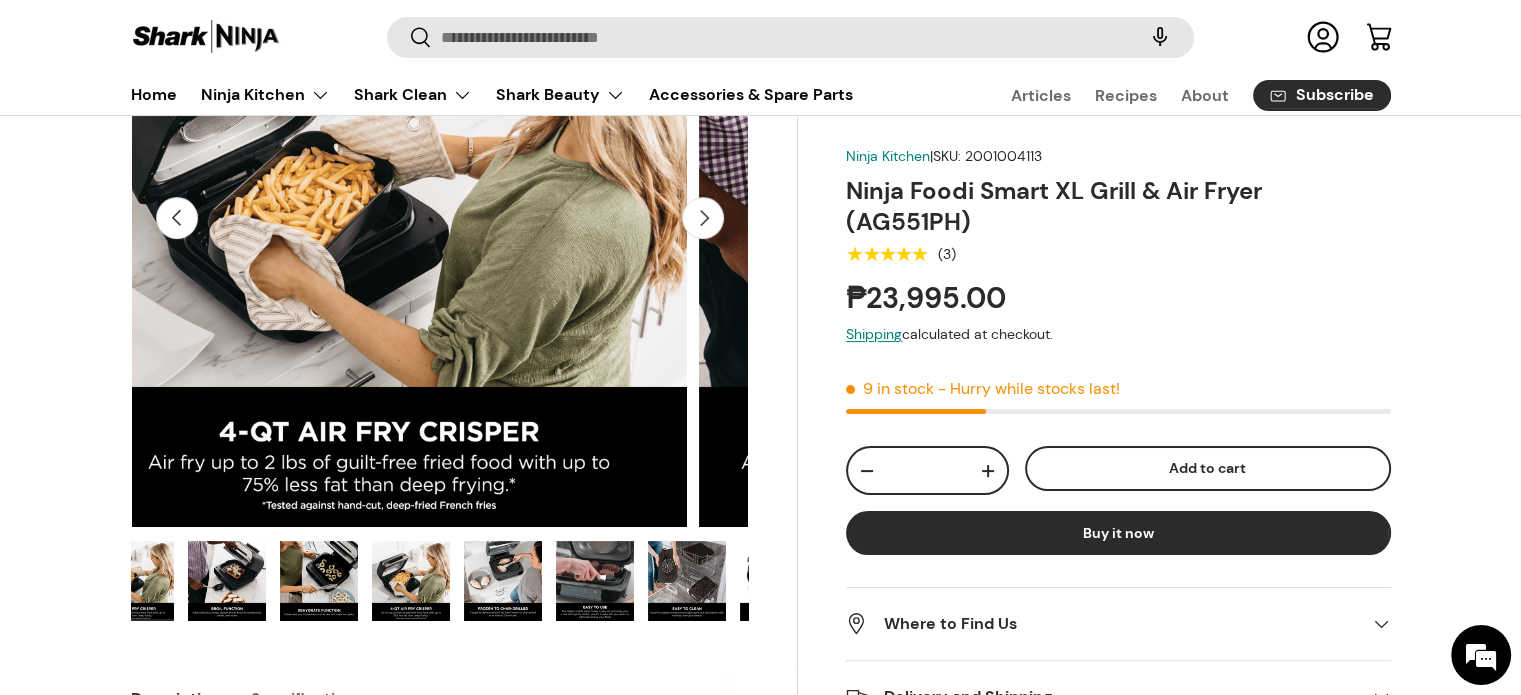click on "Previous" at bounding box center [177, 218] 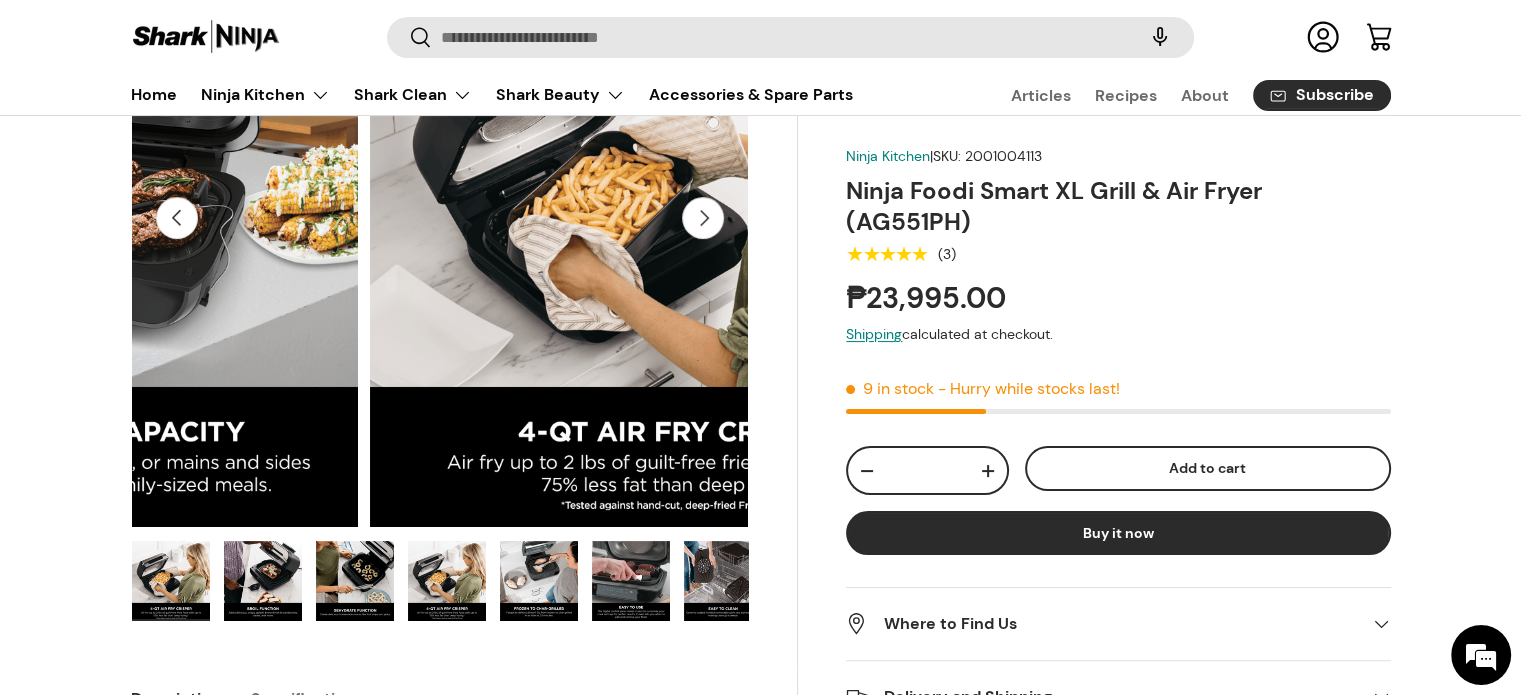 click on "Previous" at bounding box center [177, 218] 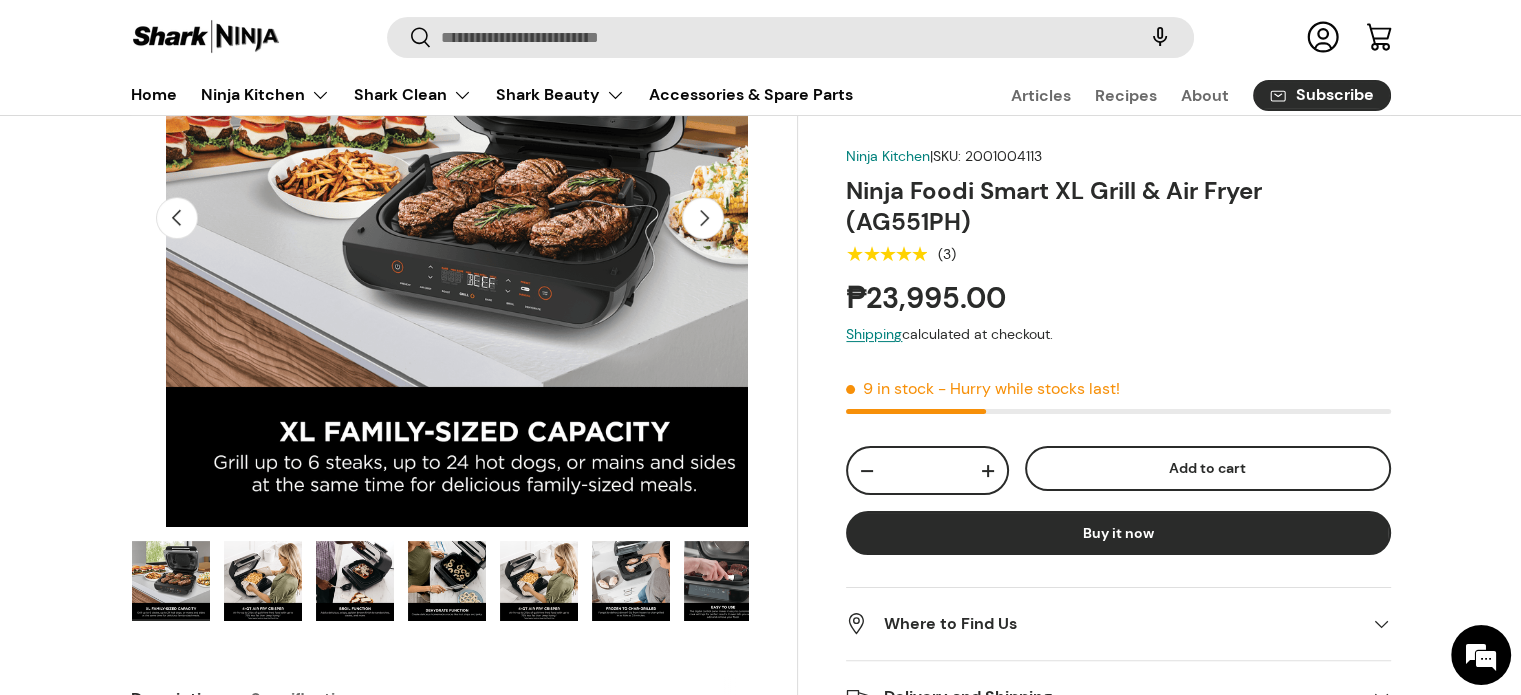 click on "Previous" at bounding box center (177, 218) 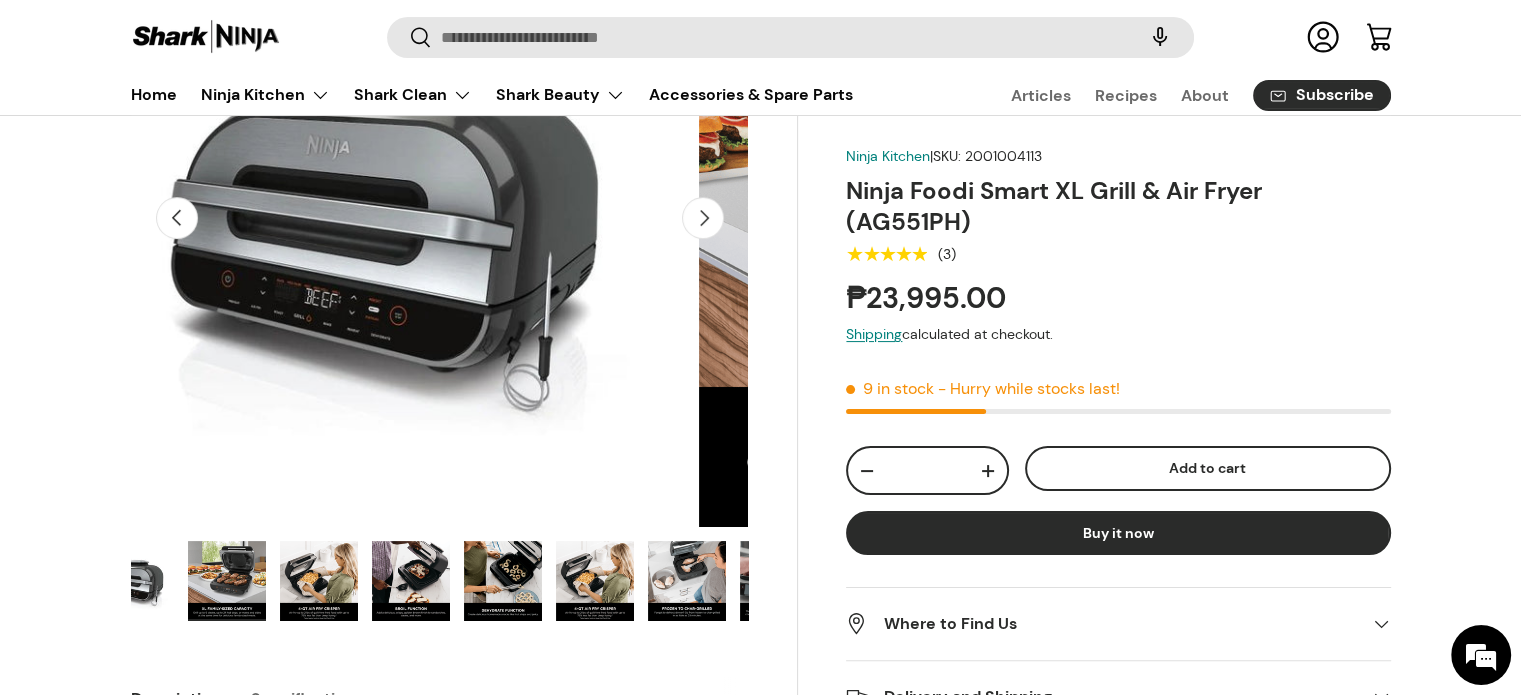 click on "Previous" at bounding box center [177, 218] 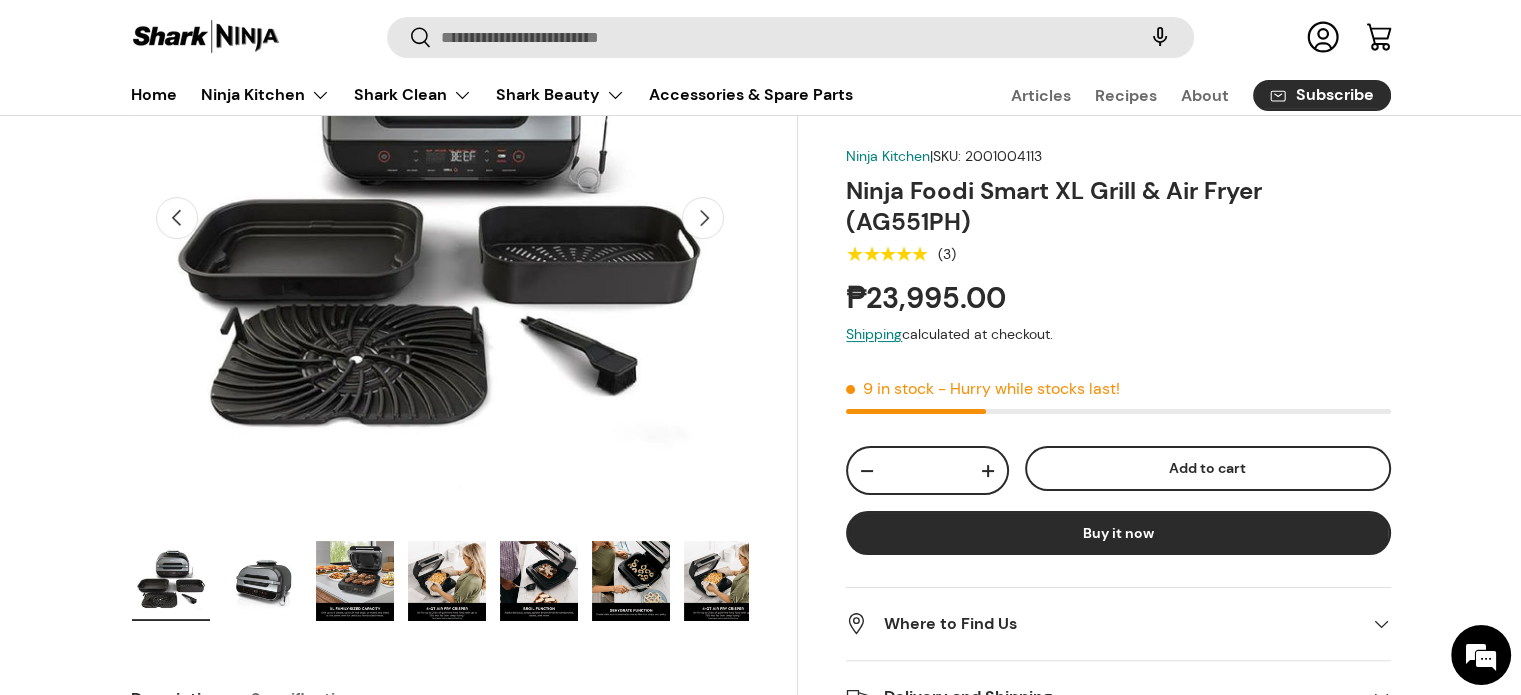 click on "Previous" at bounding box center (177, 218) 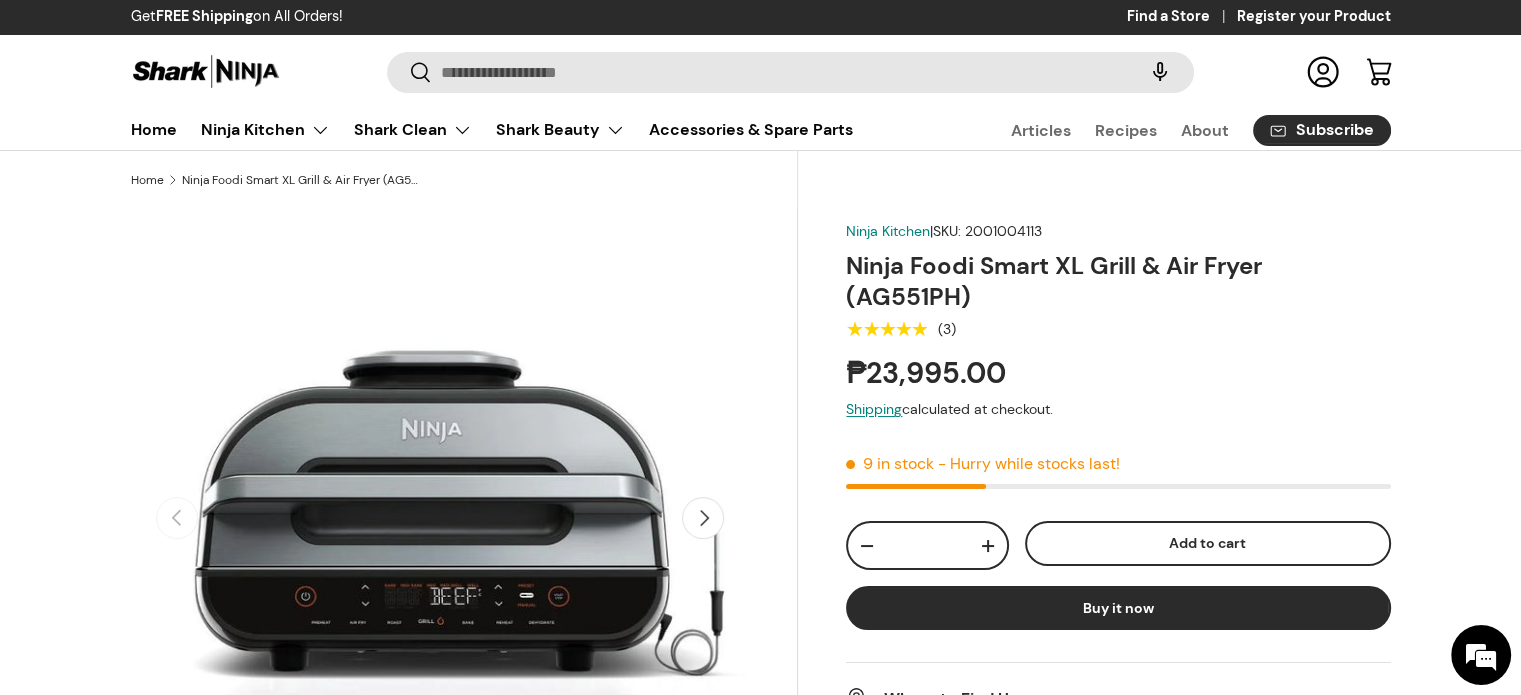 click on "Next" at bounding box center (703, 518) 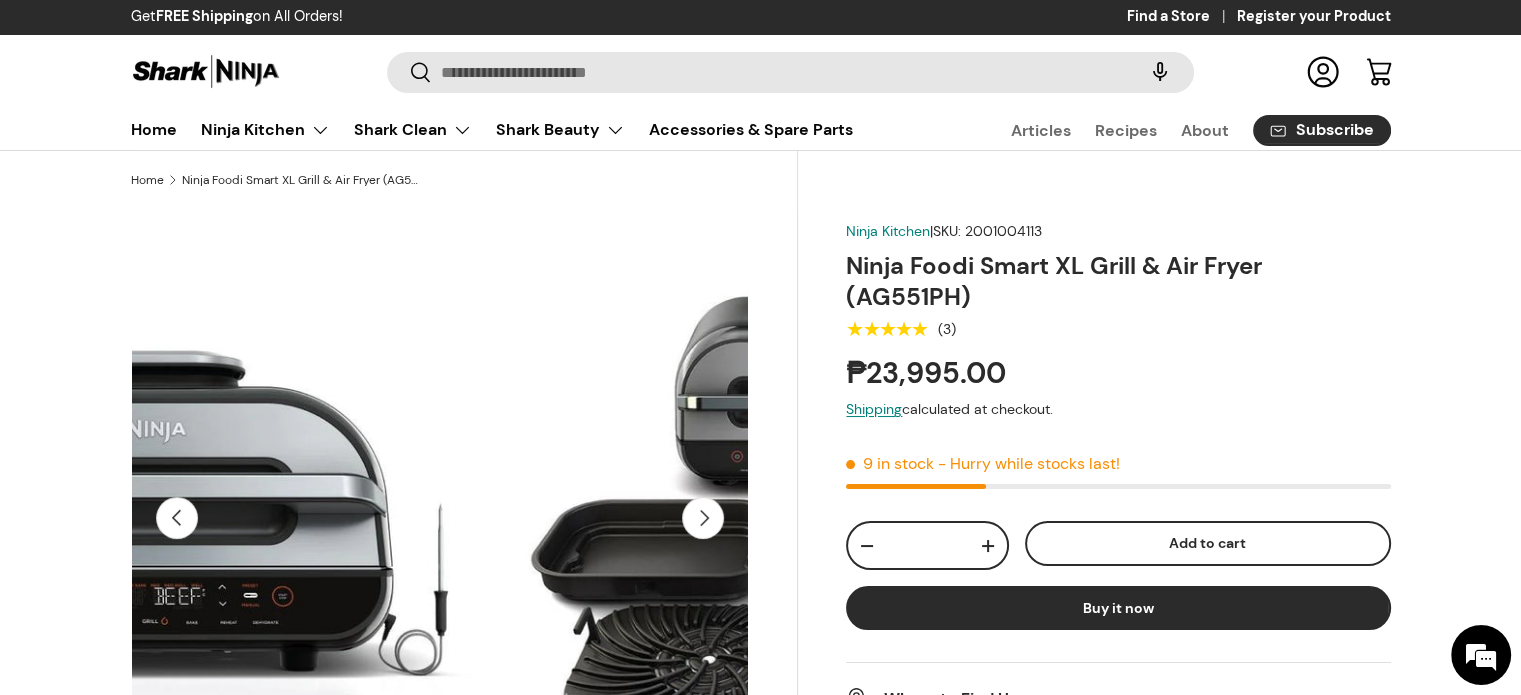click on "Next" at bounding box center (703, 518) 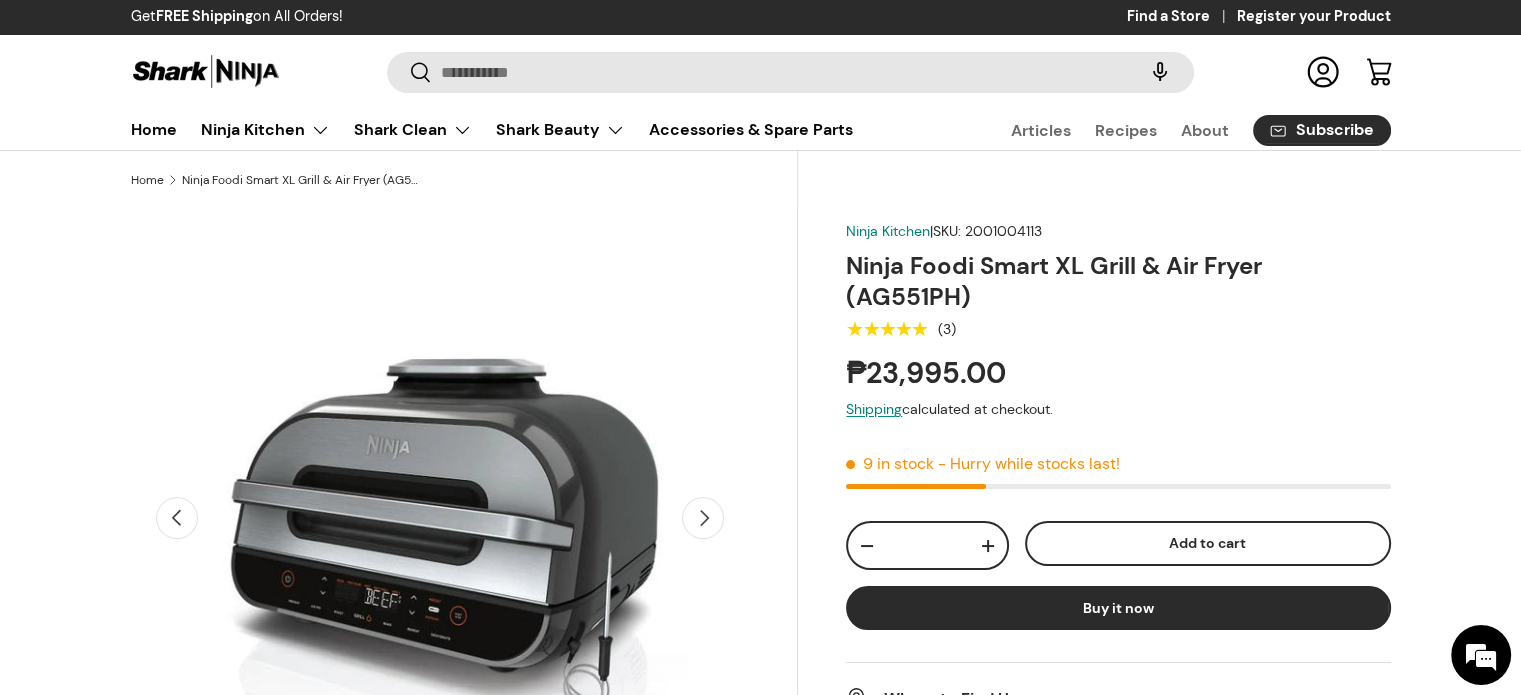 click on "Previous" at bounding box center (177, 518) 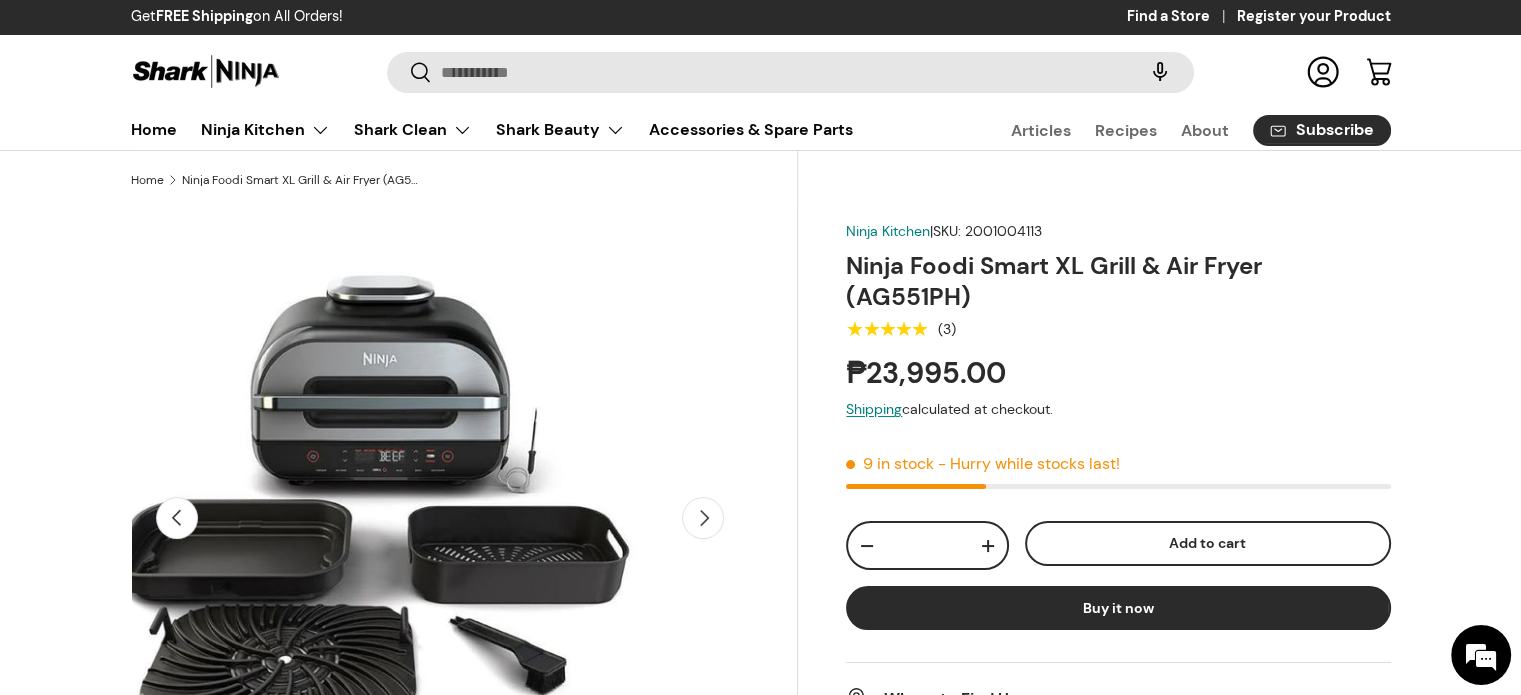 click on "Previous" at bounding box center [177, 518] 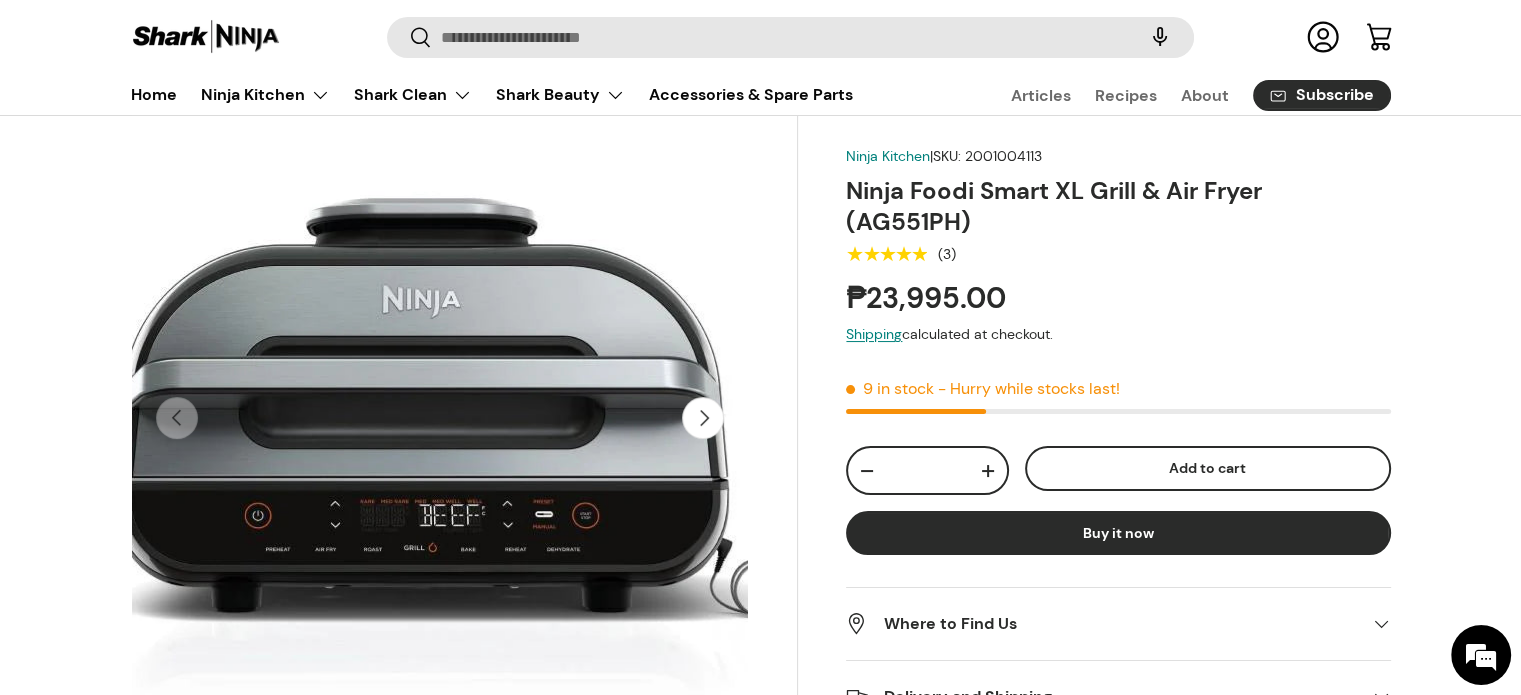 click at bounding box center (440, 418) 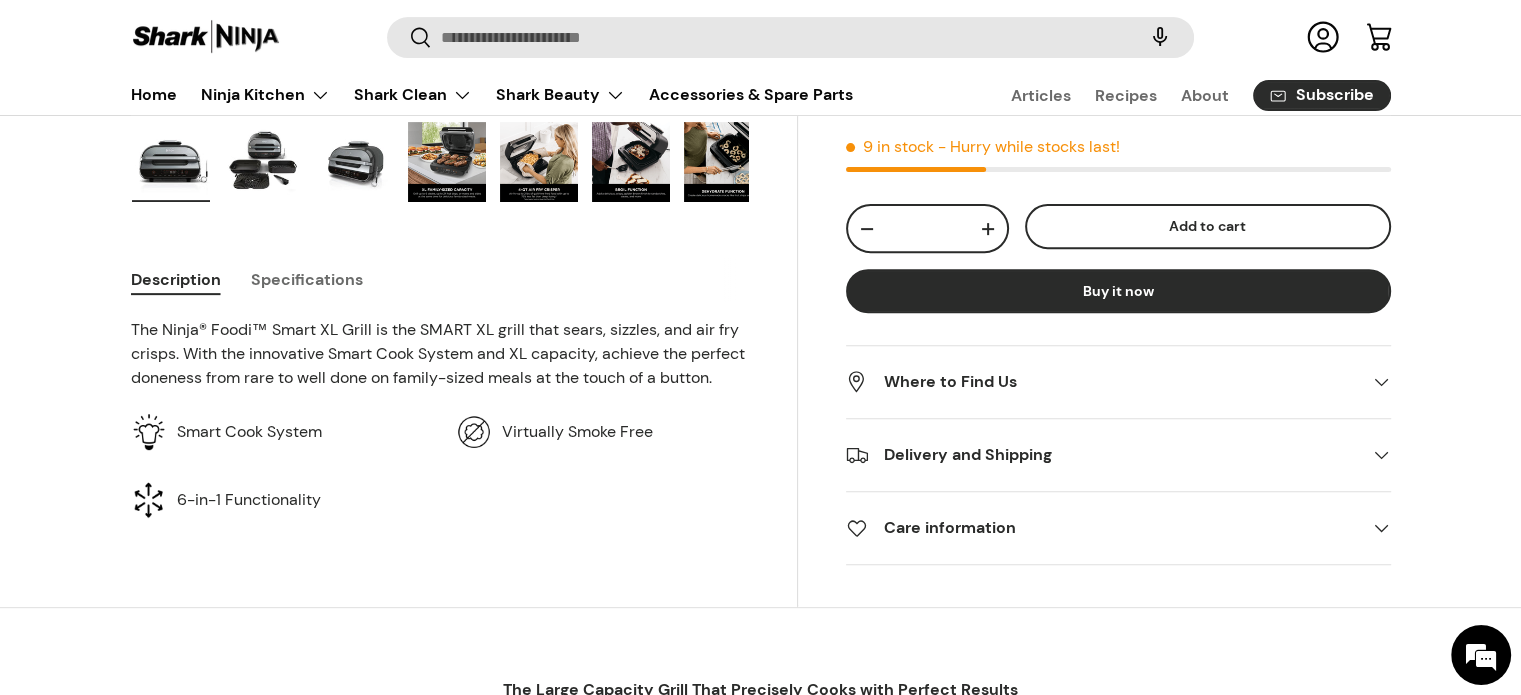 scroll, scrollTop: 700, scrollLeft: 0, axis: vertical 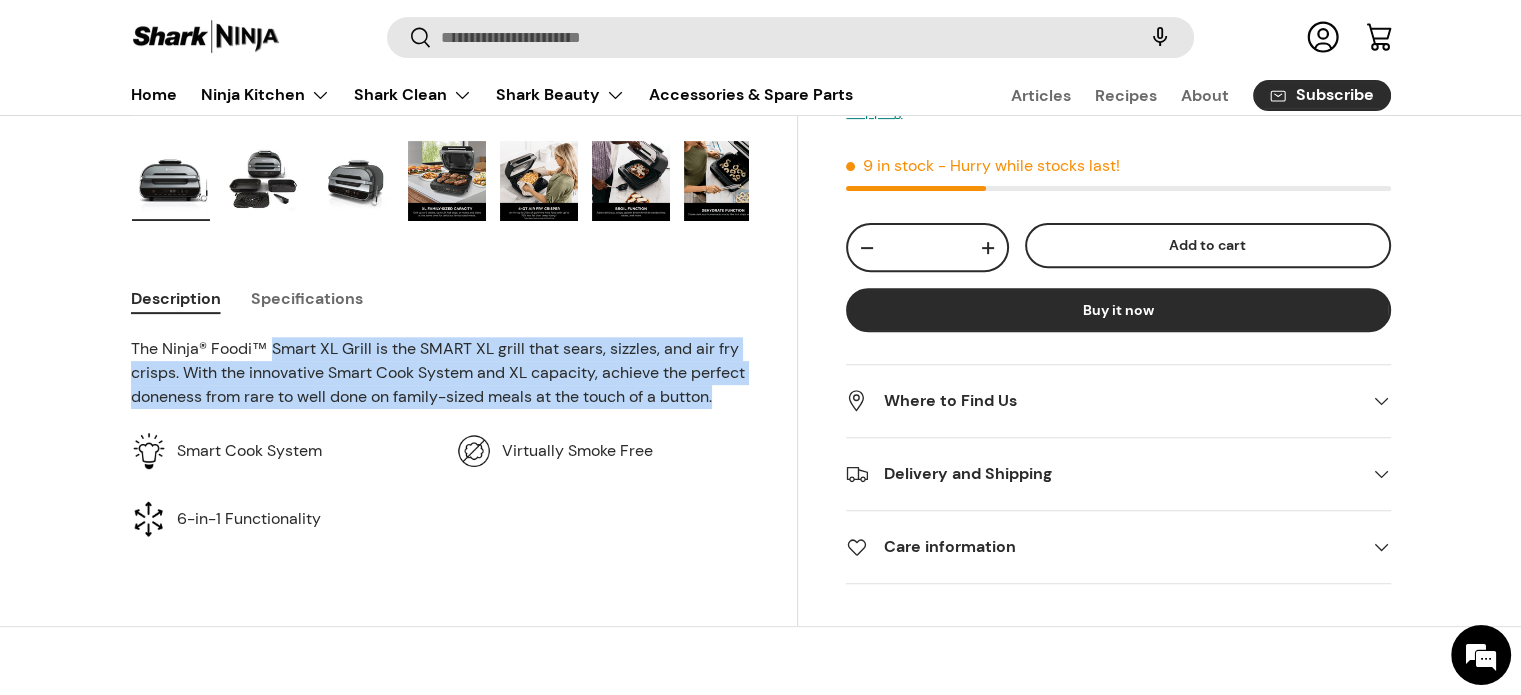 drag, startPoint x: 272, startPoint y: 347, endPoint x: 718, endPoint y: 401, distance: 449.25717 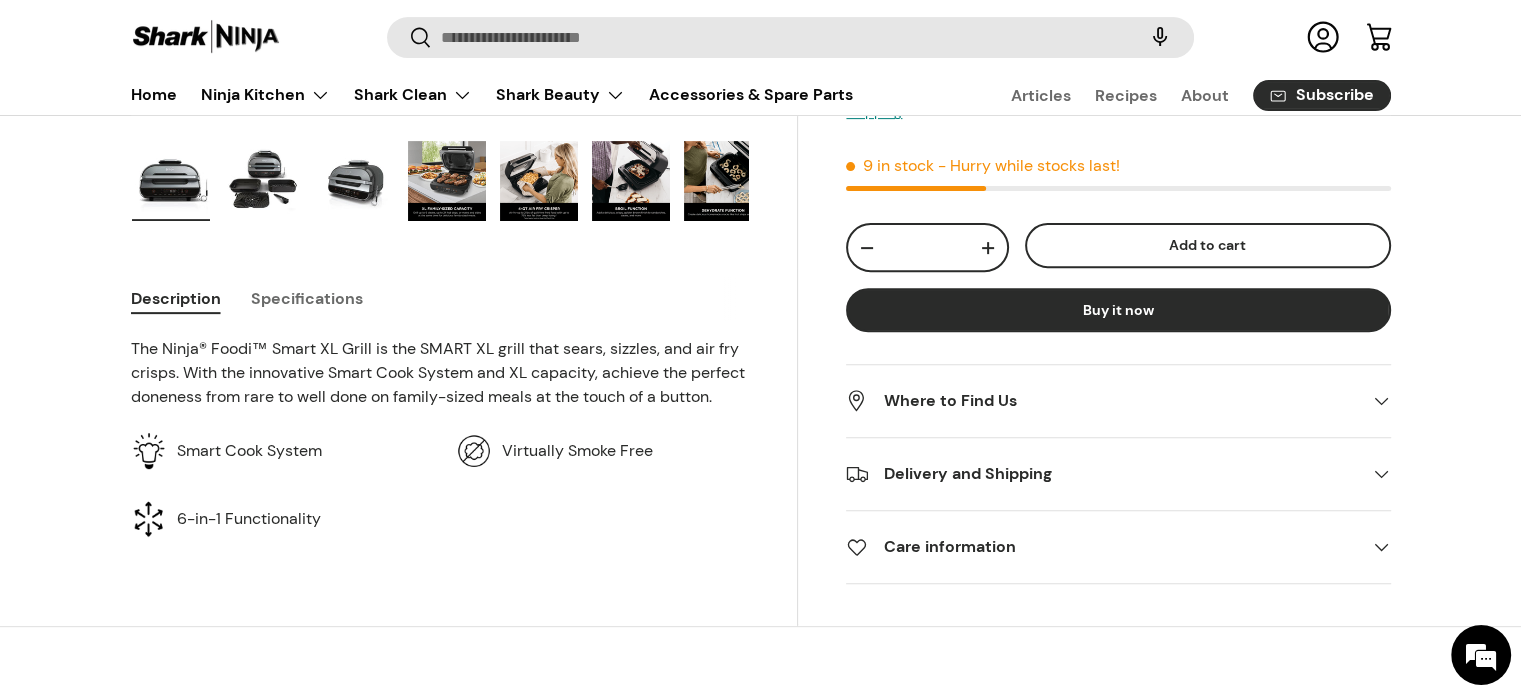 click on "Home
Ninja Foodi Smart XL Grill & Air Fryer (AG551PH)
Image 1 is now available in gallery view
Previous" at bounding box center [760, 9916] 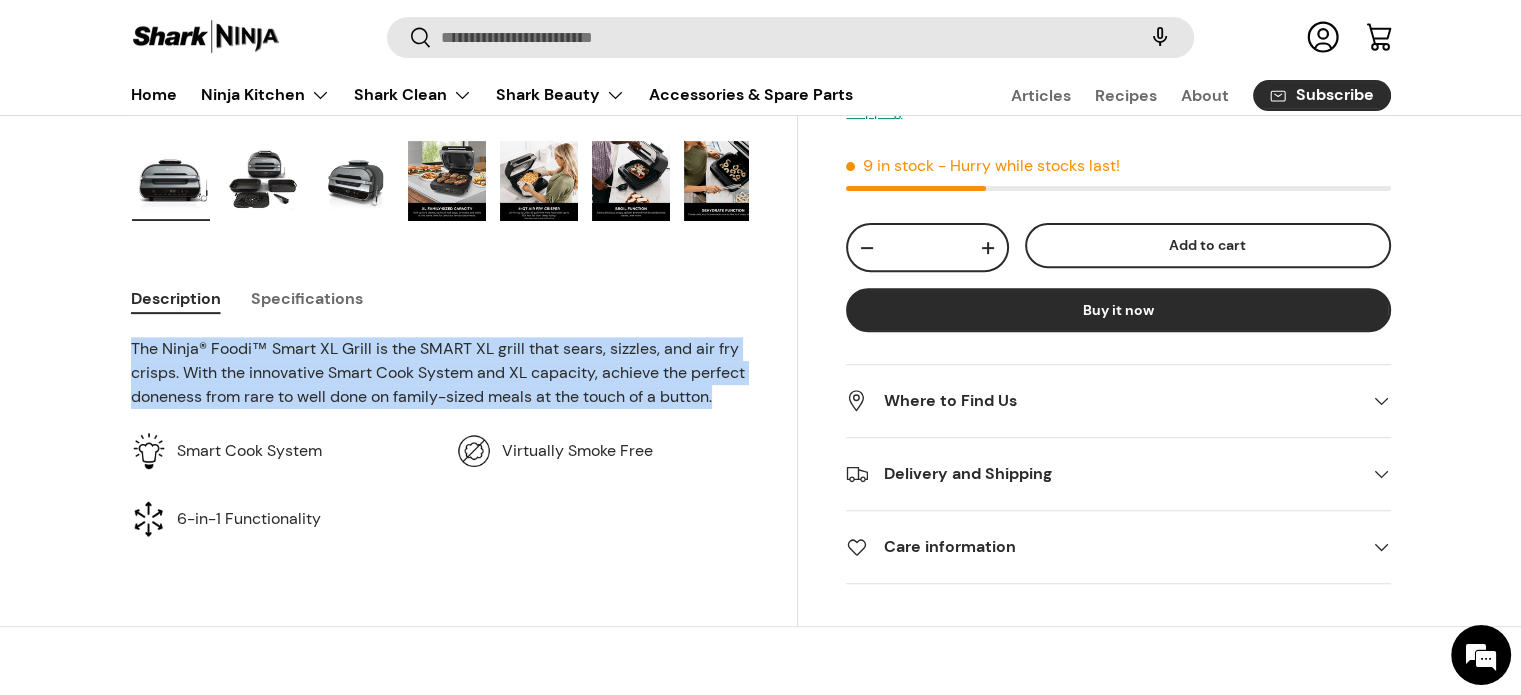 drag, startPoint x: 132, startPoint y: 344, endPoint x: 724, endPoint y: 400, distance: 594.64276 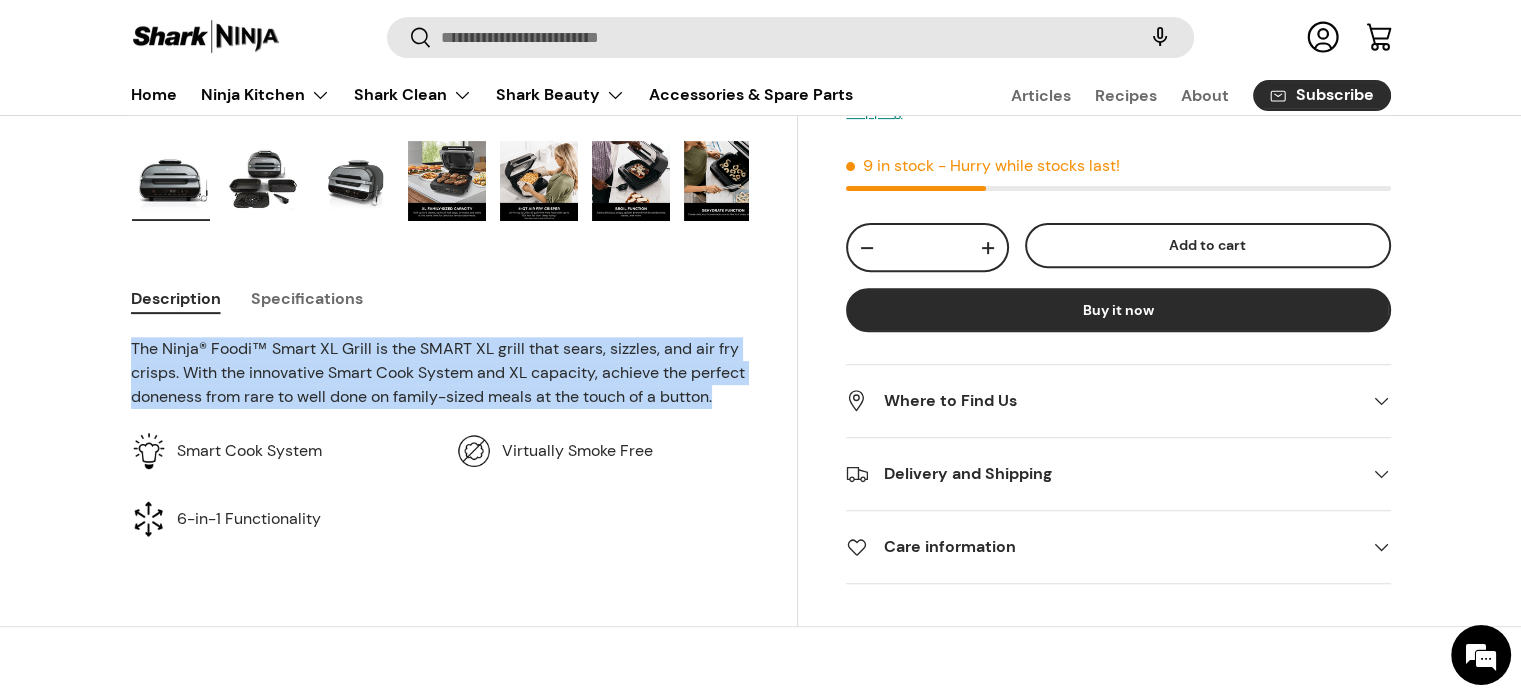 copy on "The Ninja® Foodi™ Smart XL Grill is the SMART XL grill that sears, sizzles, and air fry crisps. With the innovative Smart Cook System and XL capacity, achieve the perfect doneness from rare to well done on family-sized meals at the touch of a button." 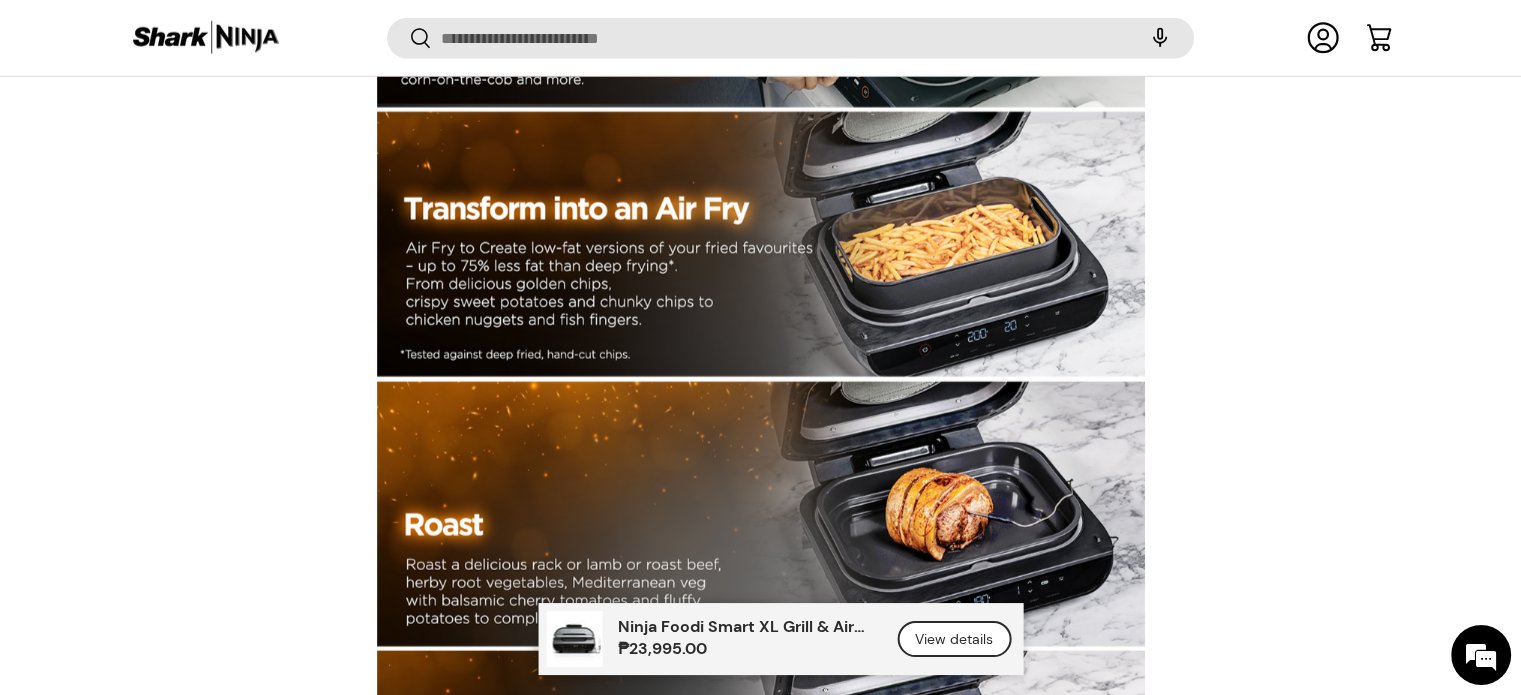 scroll, scrollTop: 13395, scrollLeft: 0, axis: vertical 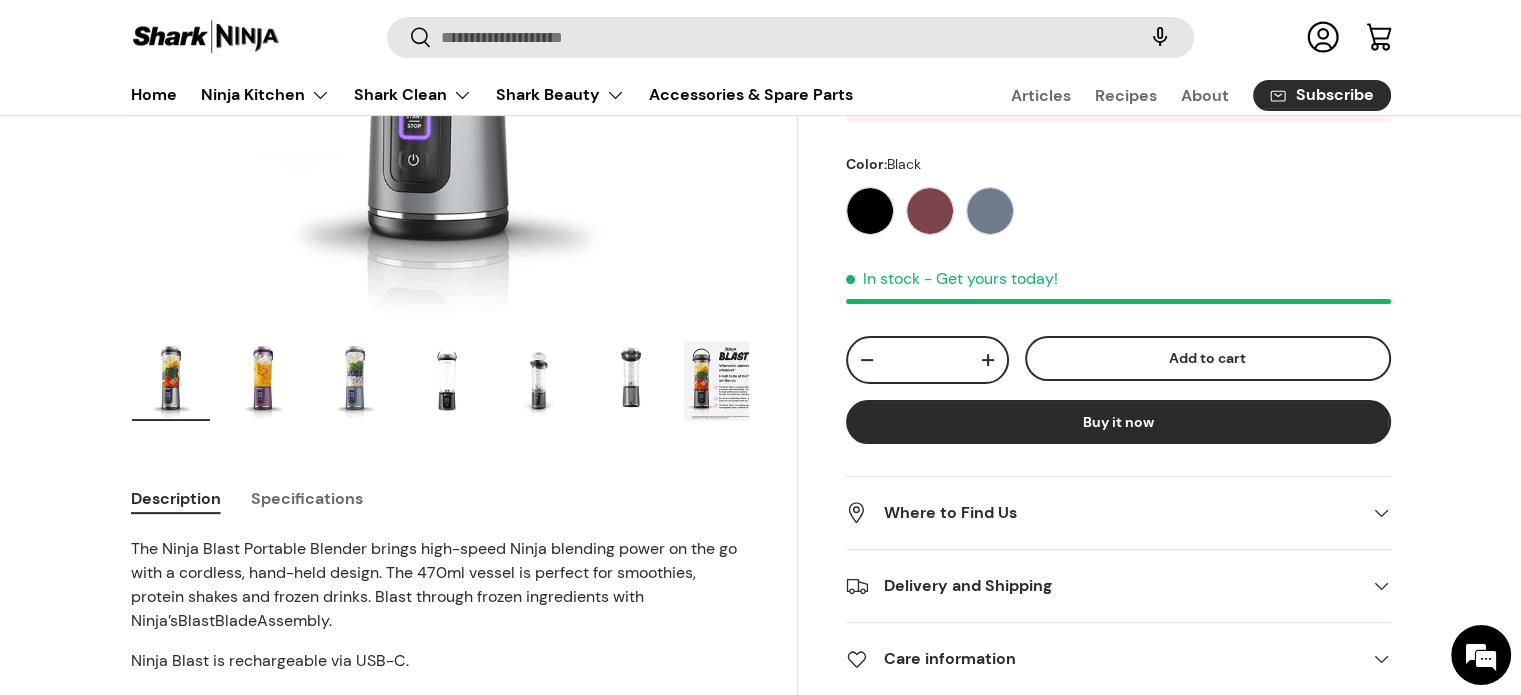click at bounding box center (631, 381) 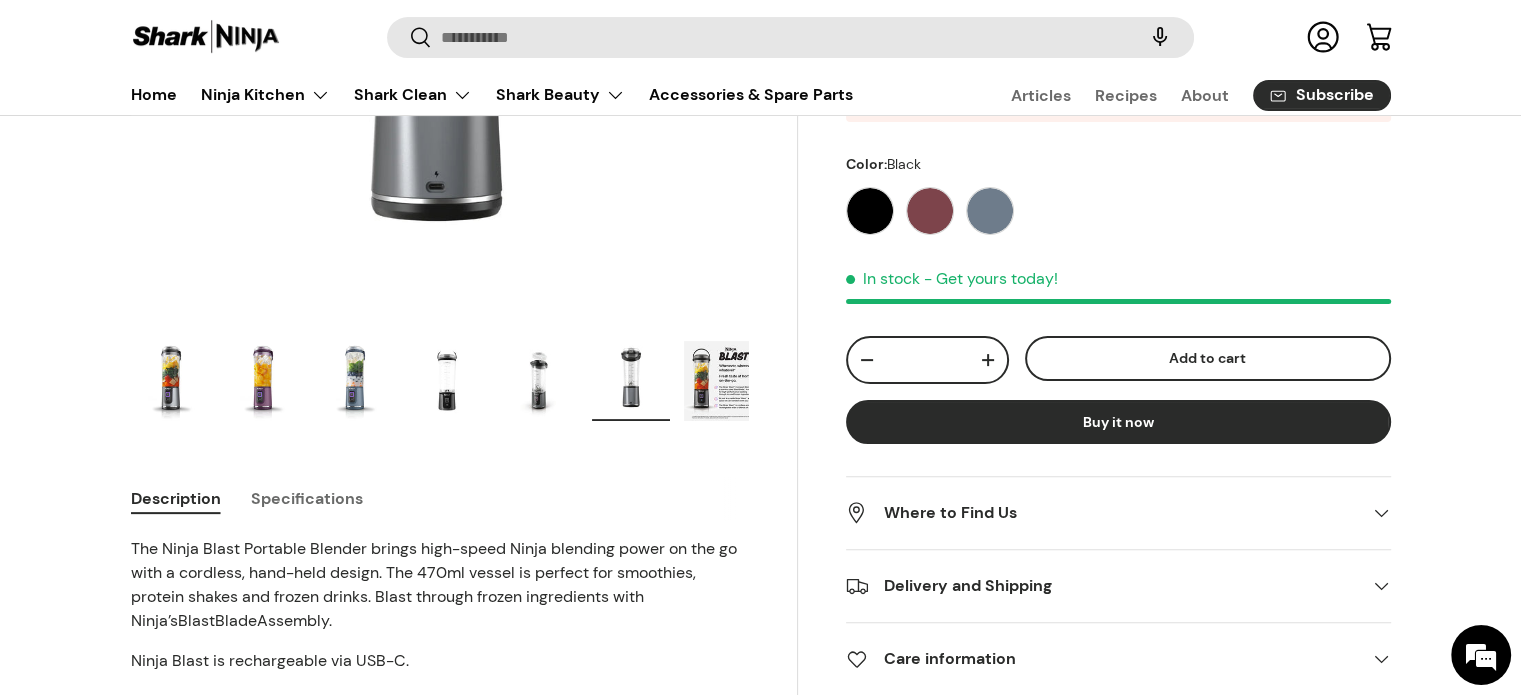 click at bounding box center (539, 381) 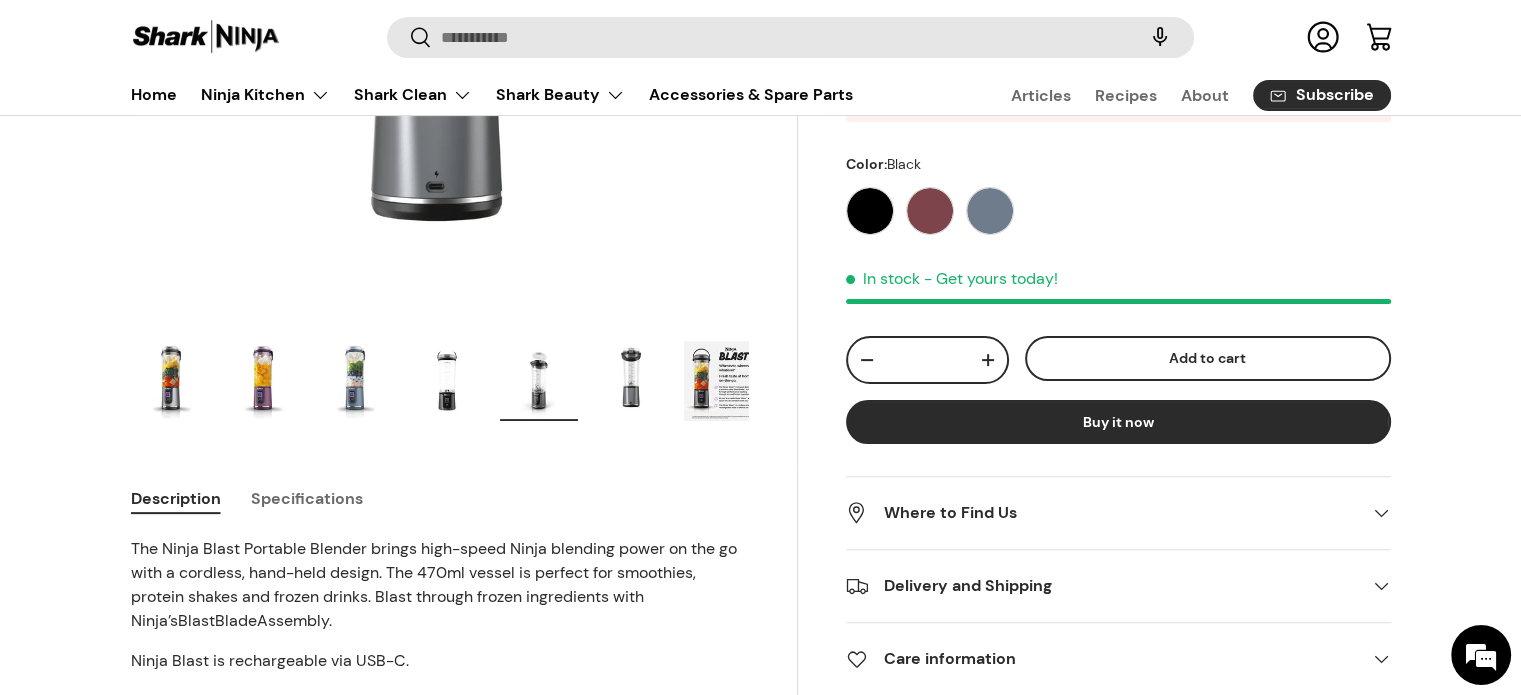 scroll, scrollTop: 0, scrollLeft: 2517, axis: horizontal 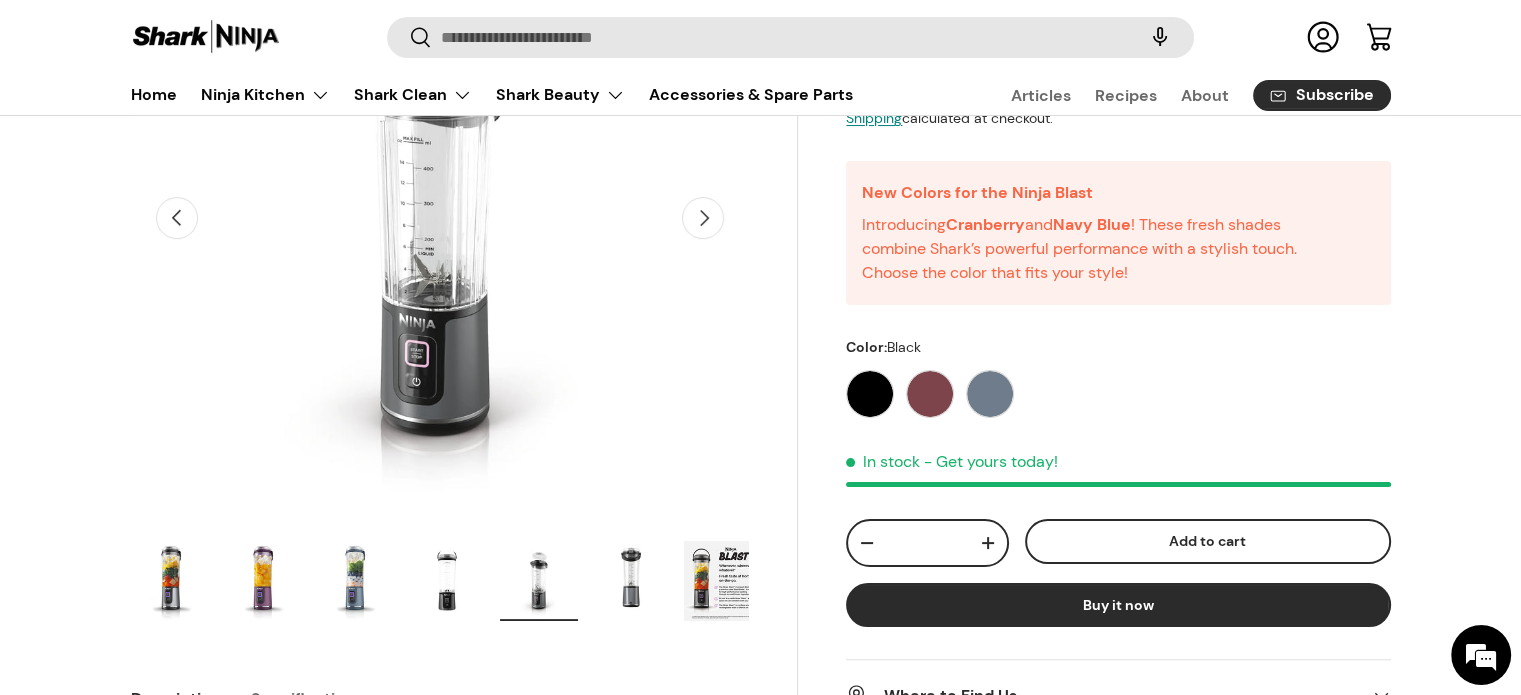 click at bounding box center (447, 581) 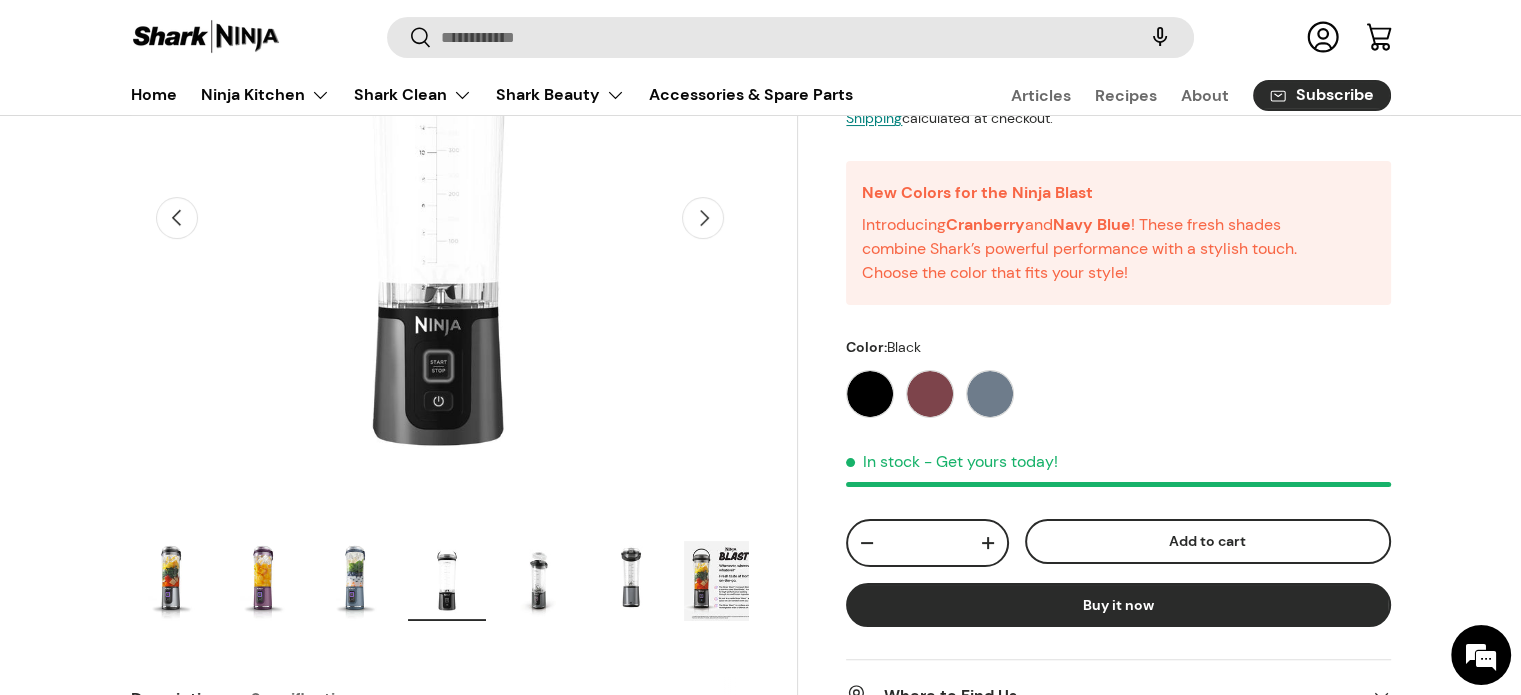 click at bounding box center (539, 581) 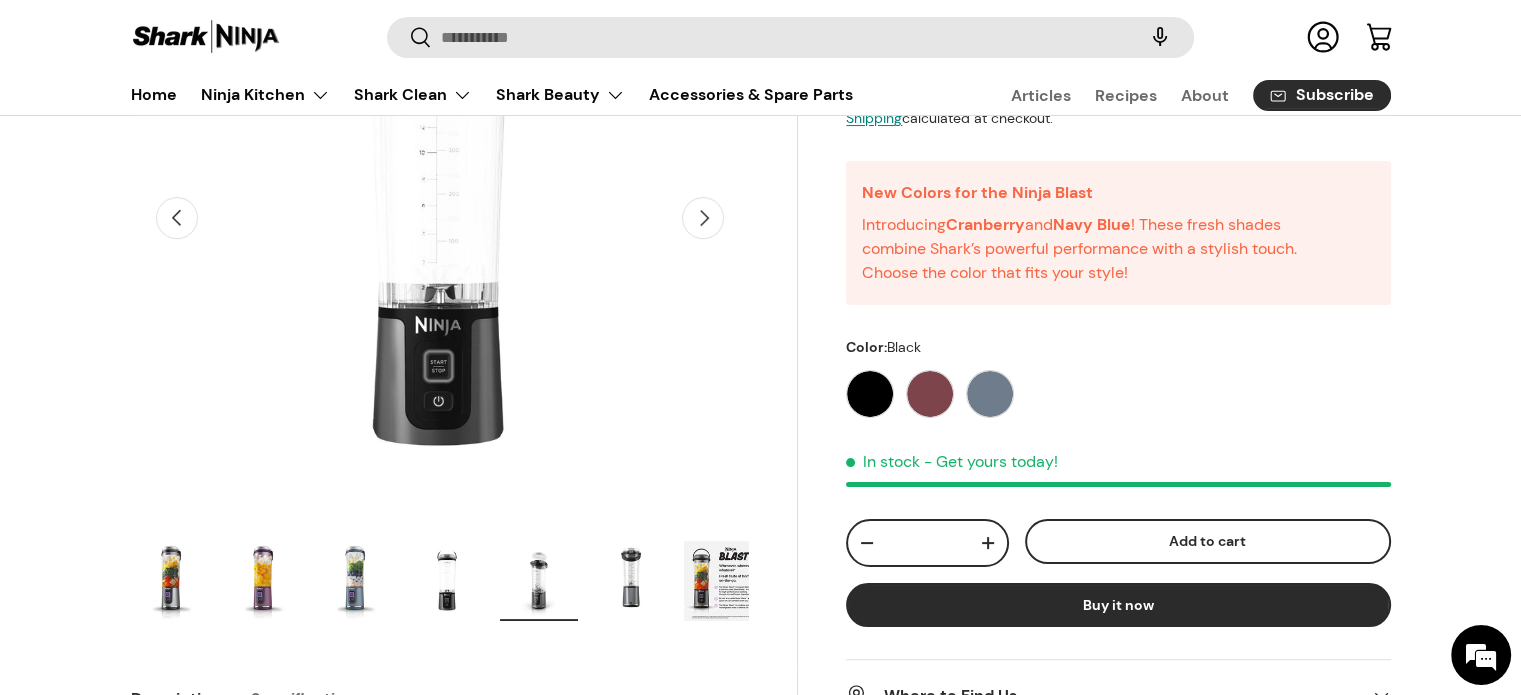 scroll, scrollTop: 0, scrollLeft: 2517, axis: horizontal 